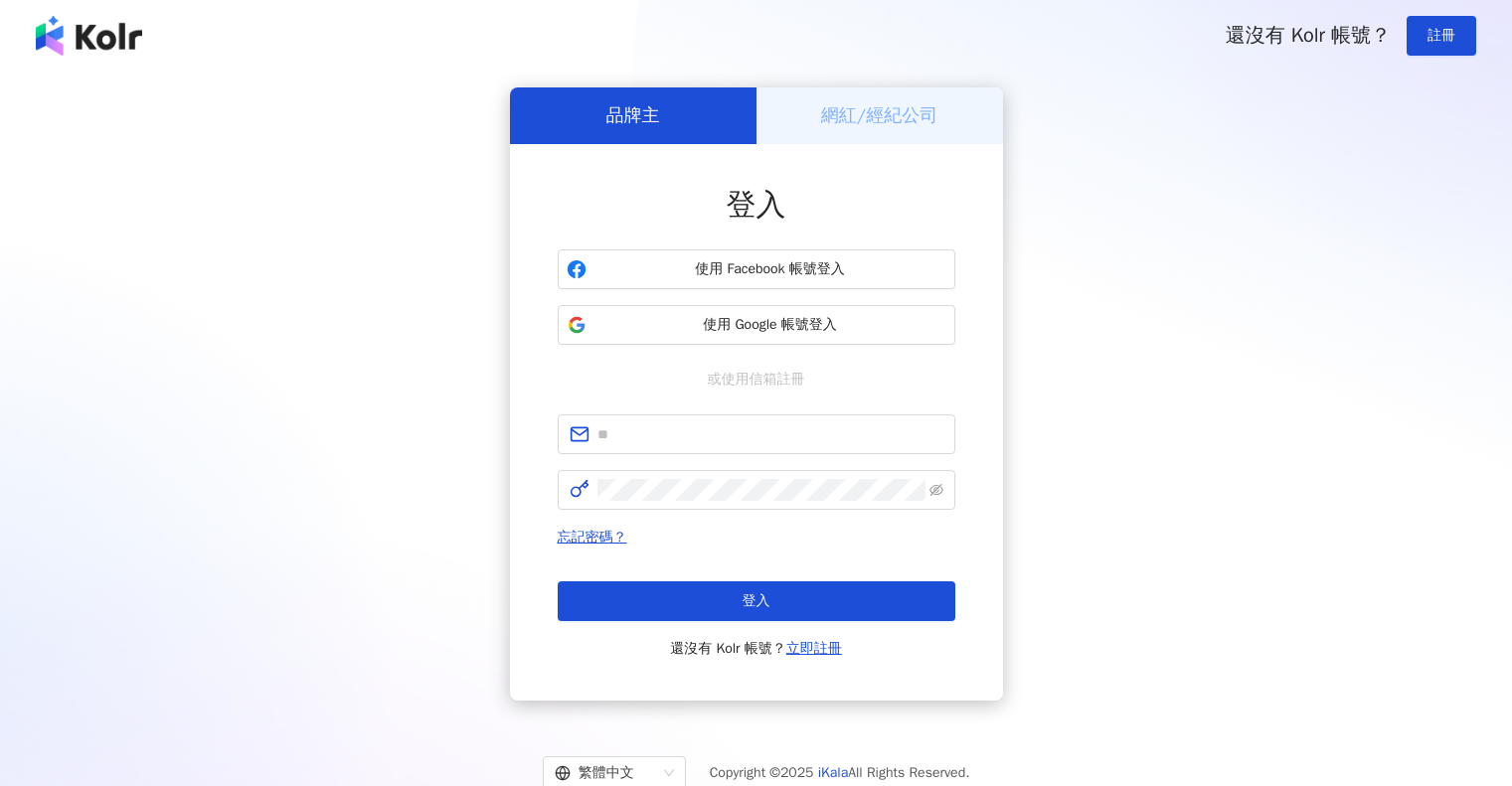 scroll, scrollTop: 0, scrollLeft: 0, axis: both 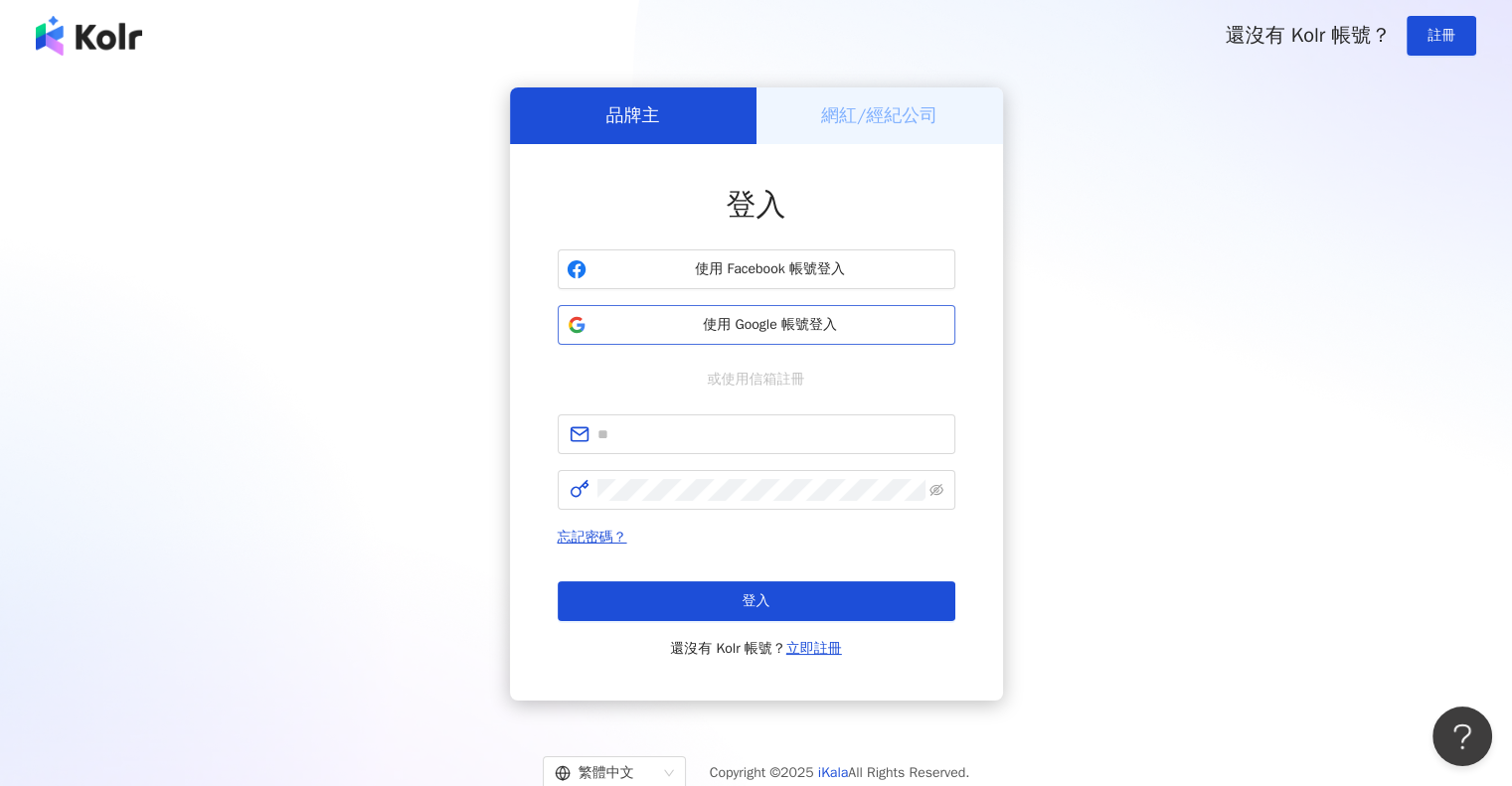 click on "使用 Google 帳號登入" at bounding box center (770, 325) 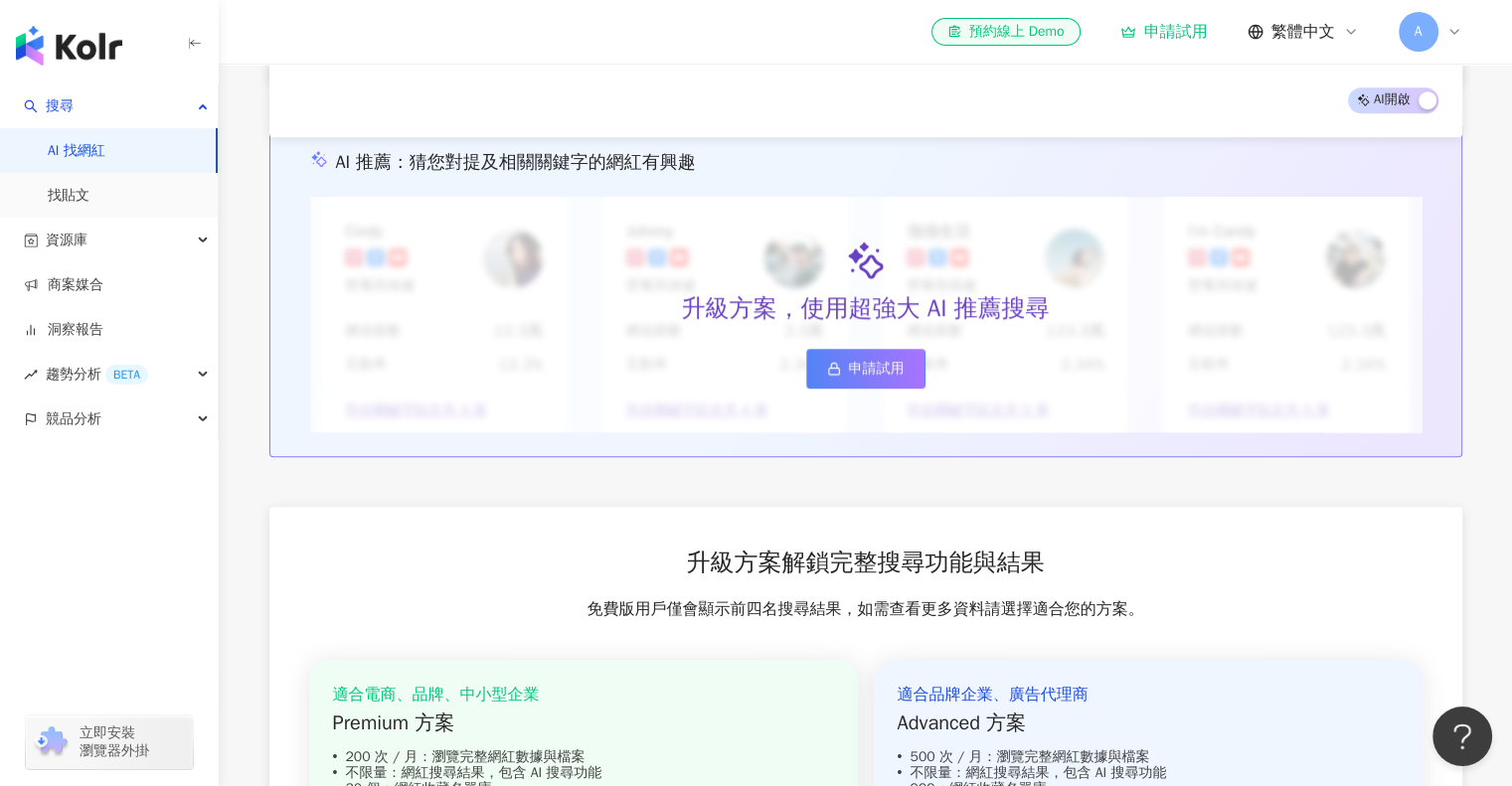 scroll, scrollTop: 1724, scrollLeft: 0, axis: vertical 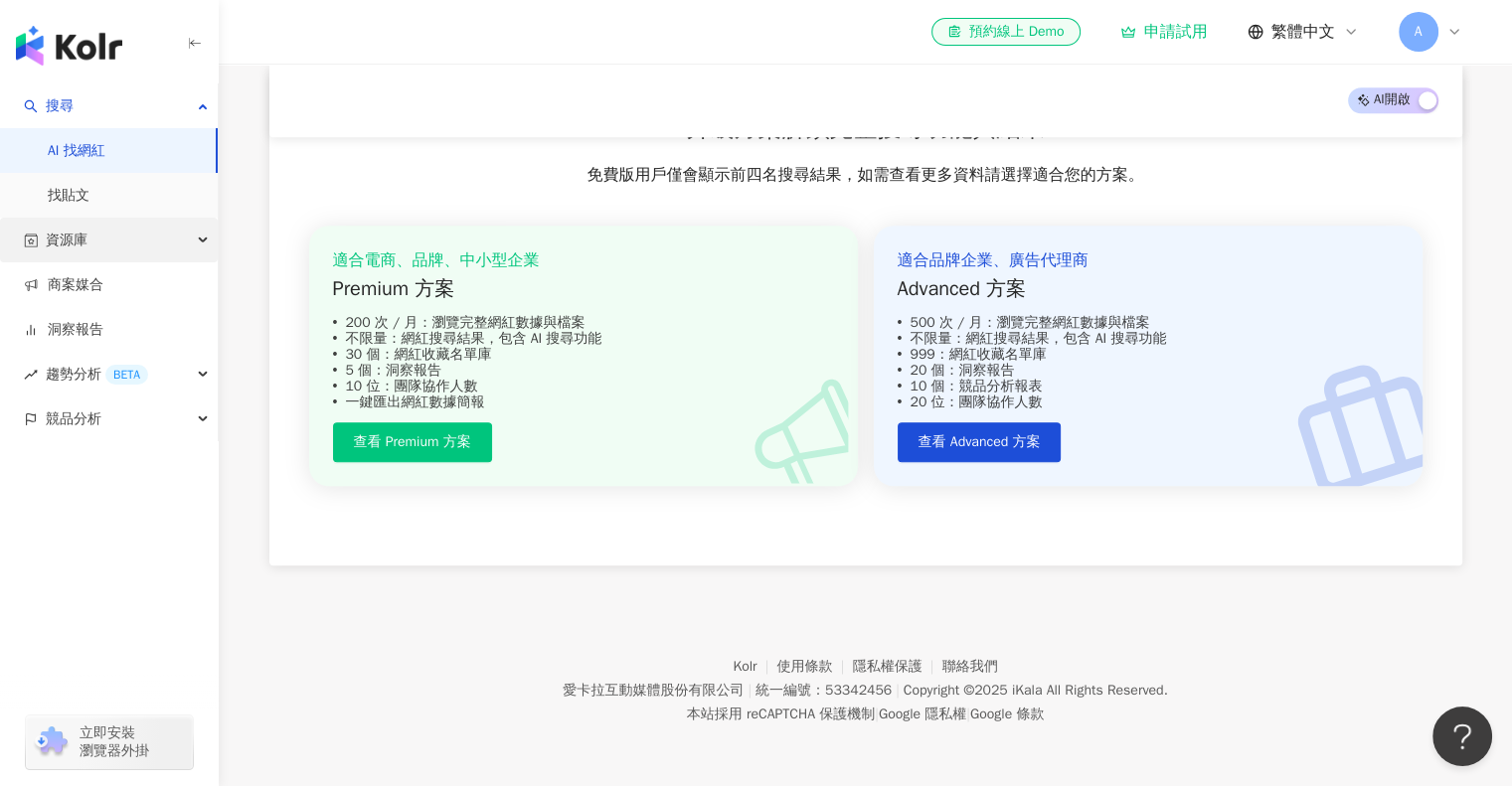 click on "資源庫" at bounding box center (108, 239) 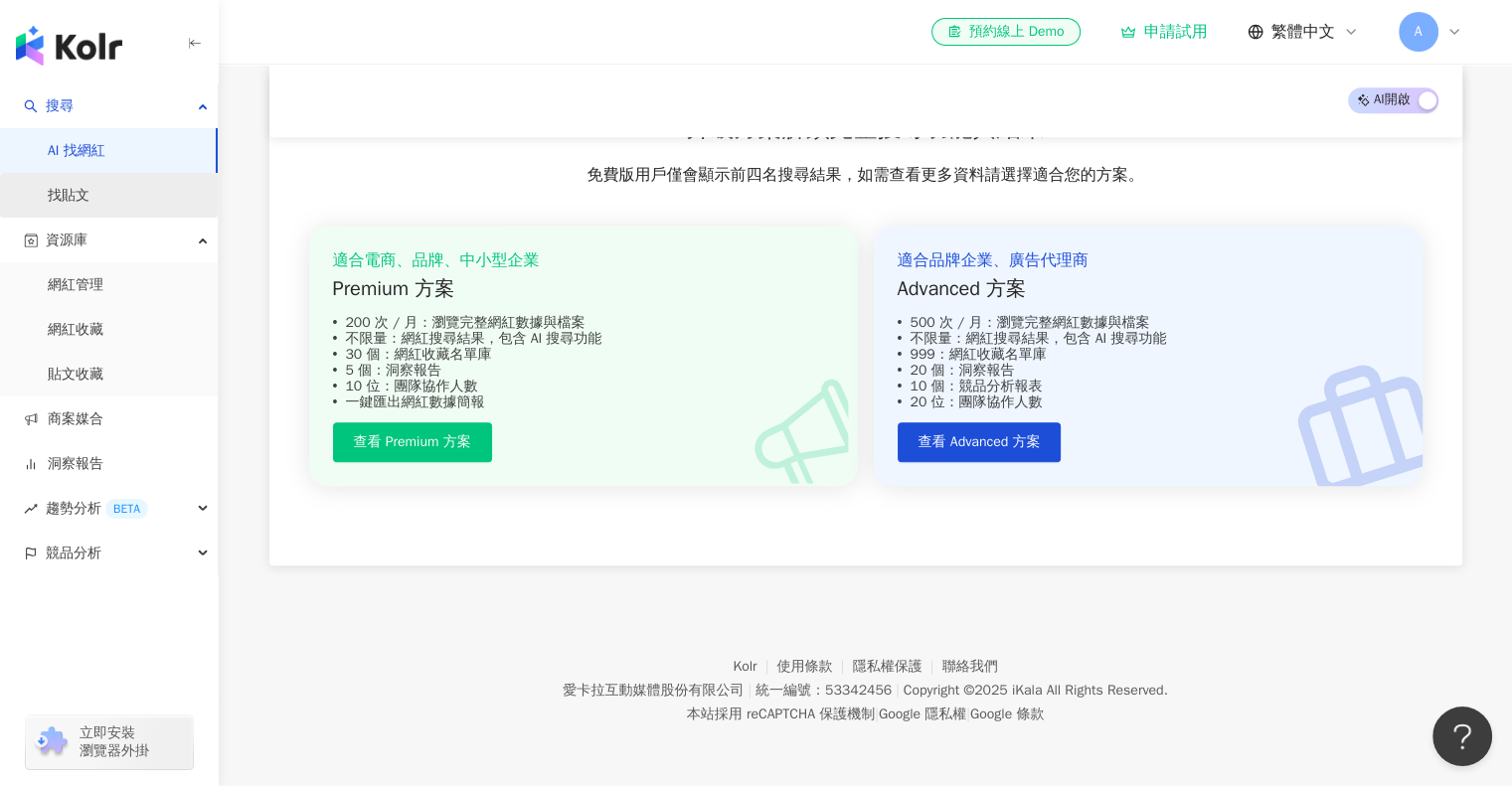 click on "找貼文" at bounding box center [69, 196] 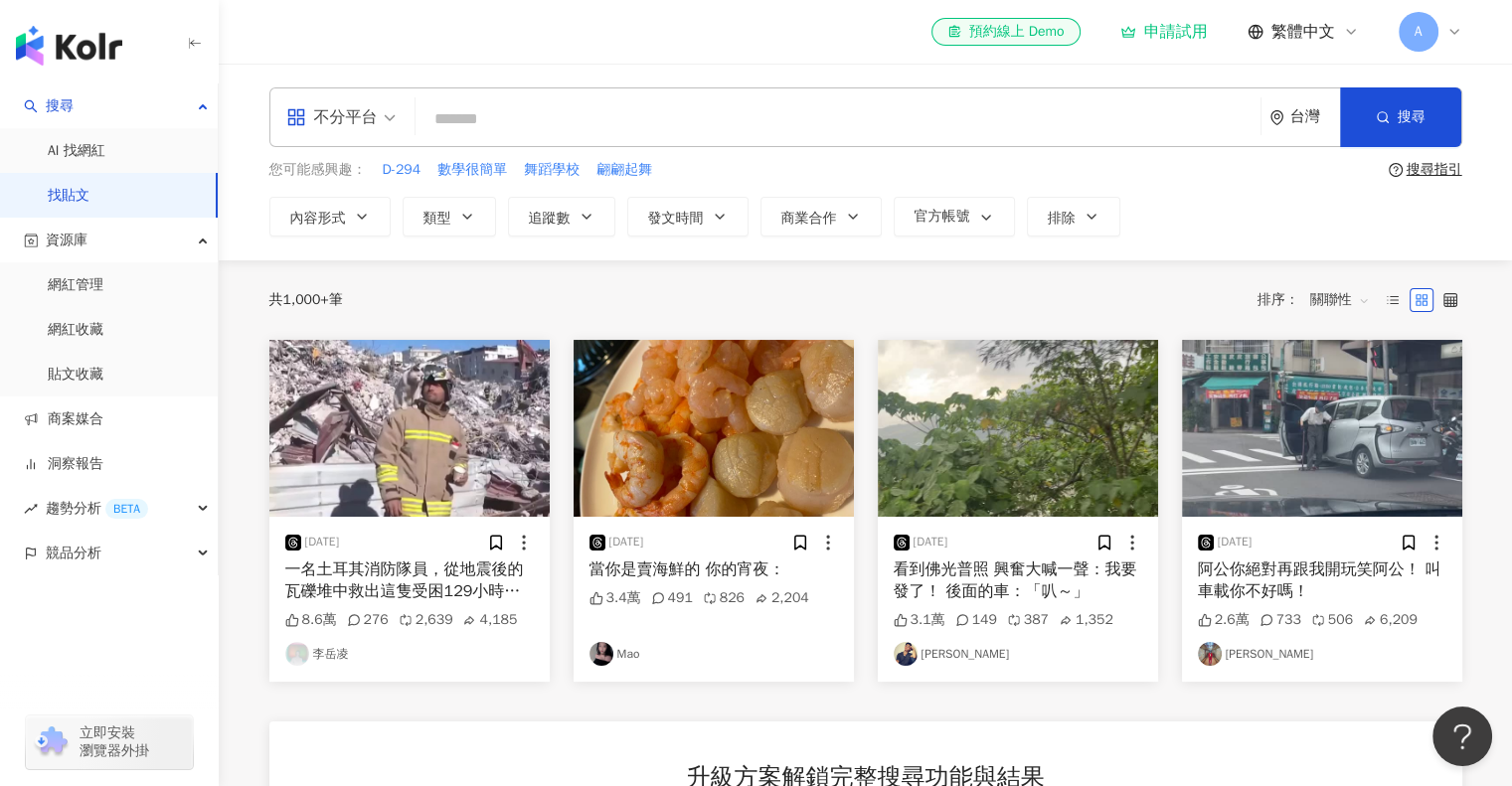 scroll, scrollTop: 699, scrollLeft: 0, axis: vertical 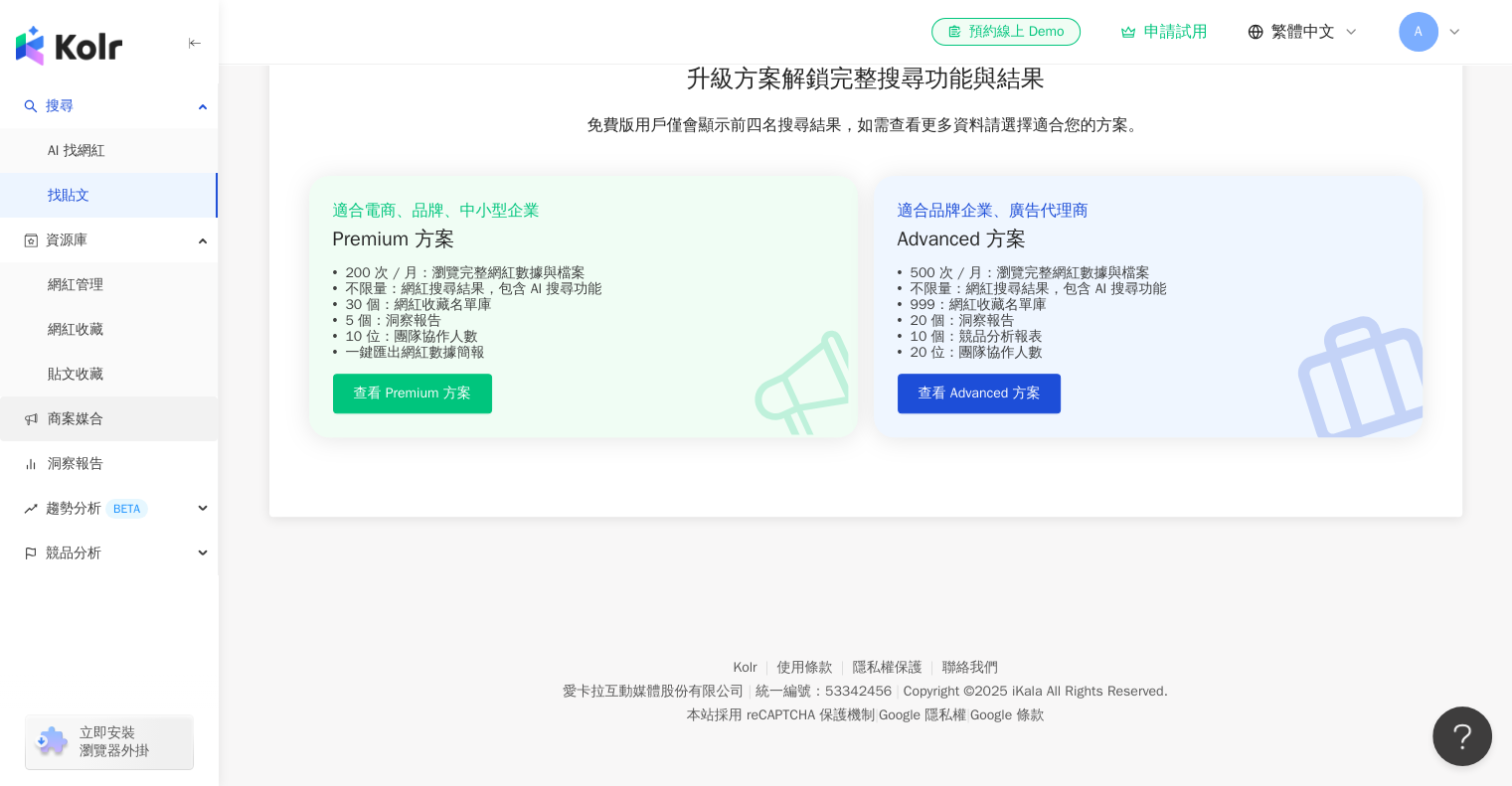 click on "商案媒合" at bounding box center [64, 419] 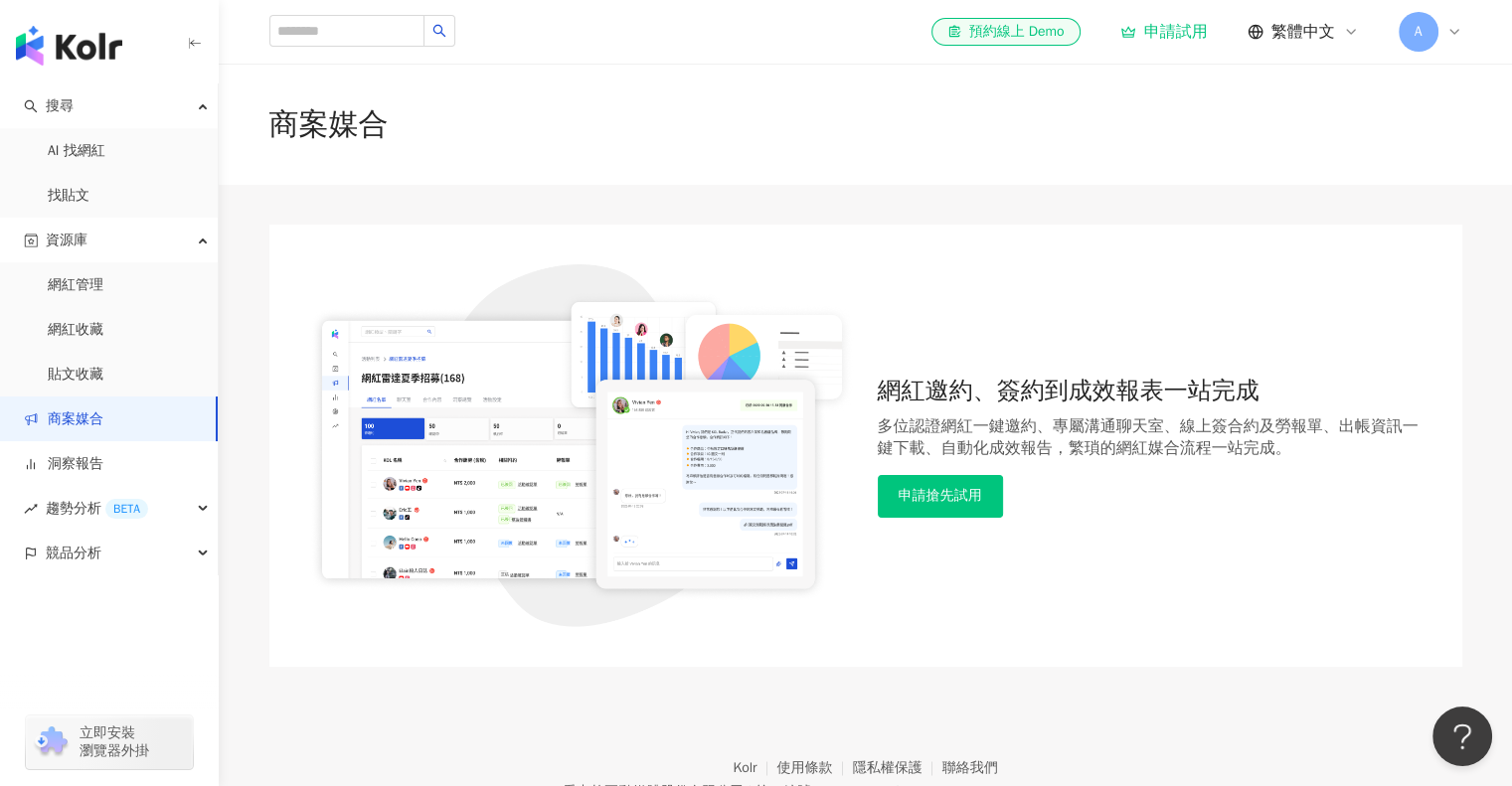 scroll, scrollTop: 101, scrollLeft: 0, axis: vertical 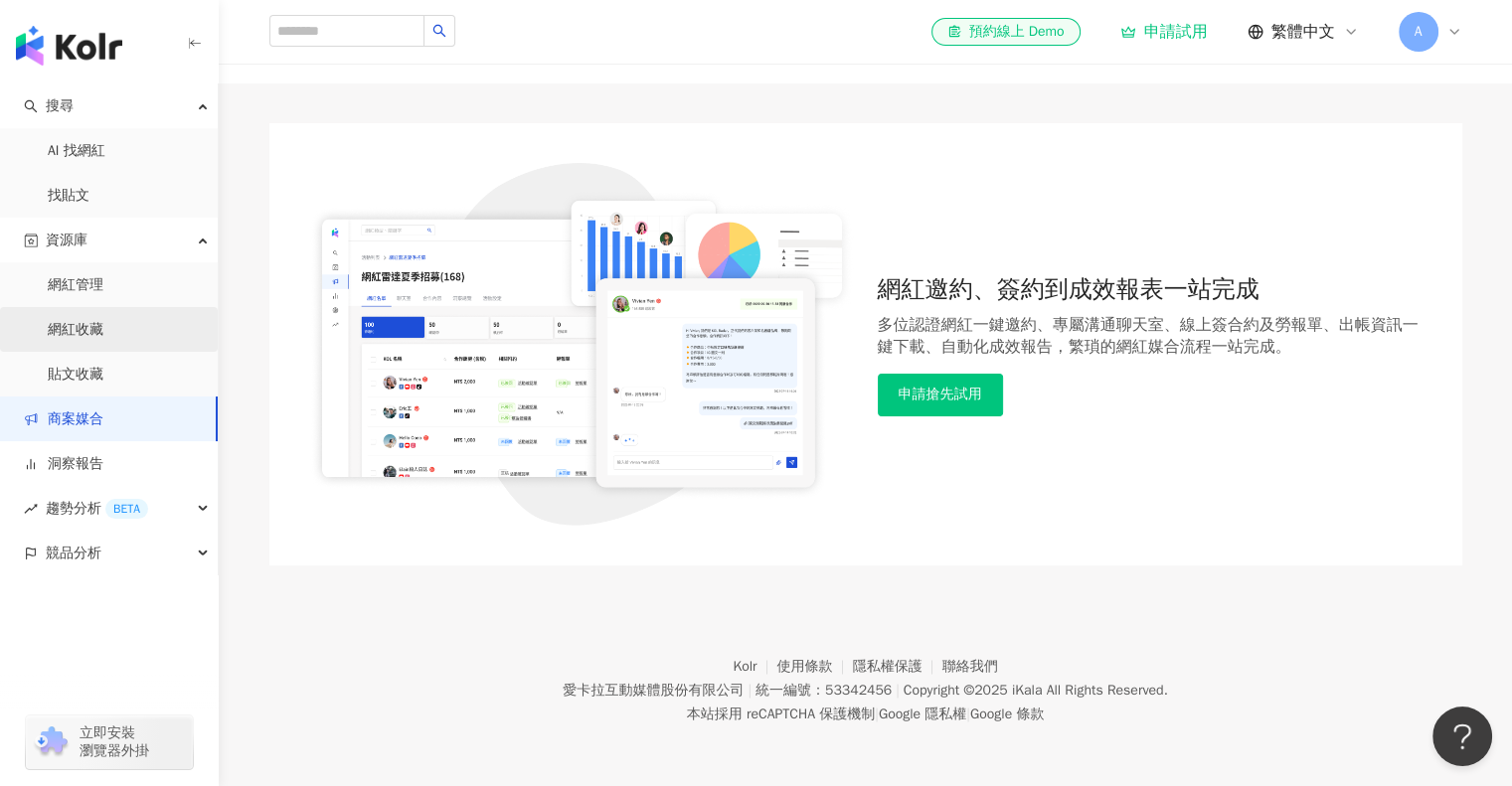 click on "網紅收藏" at bounding box center [76, 330] 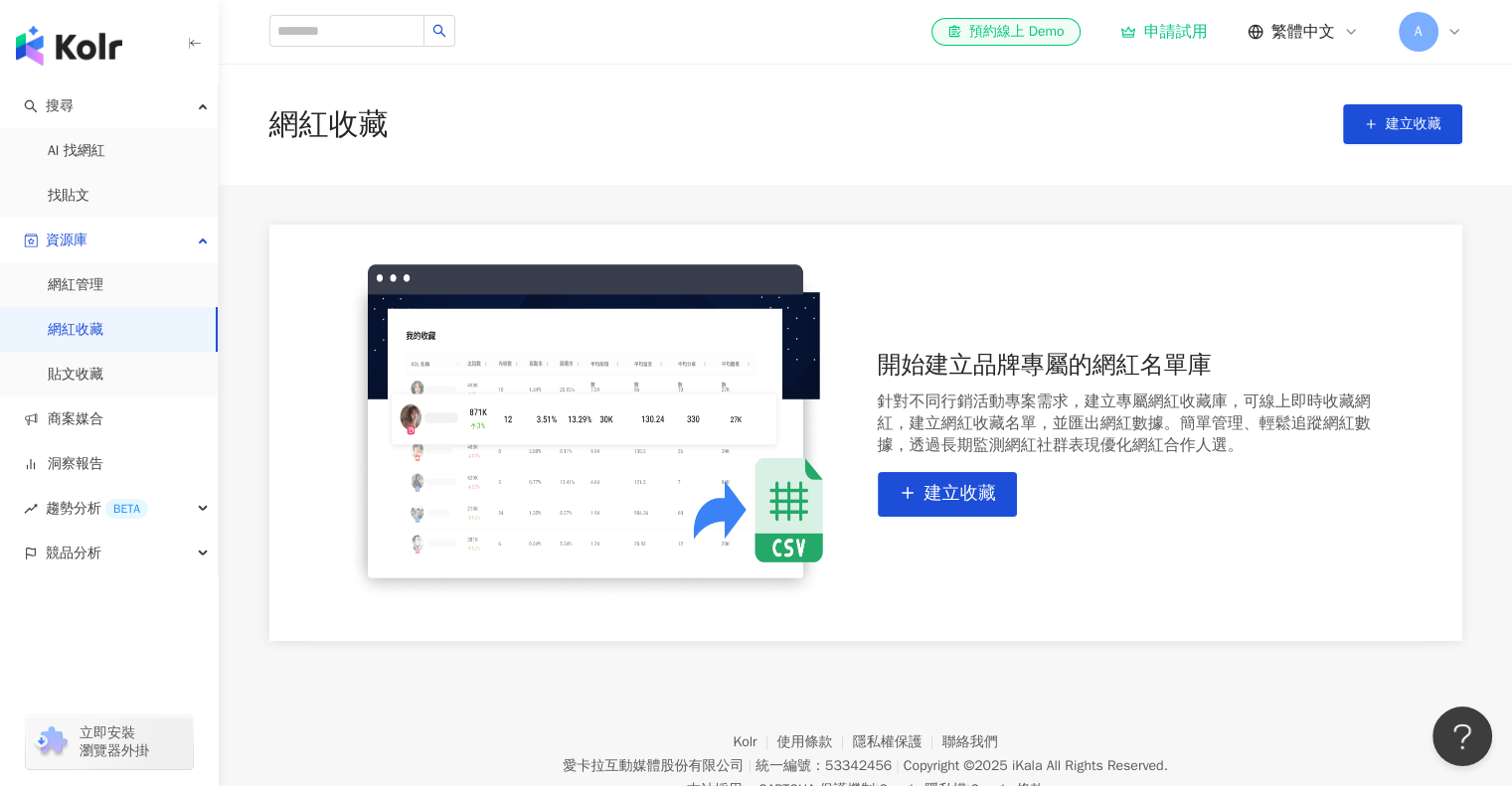 scroll, scrollTop: 91, scrollLeft: 0, axis: vertical 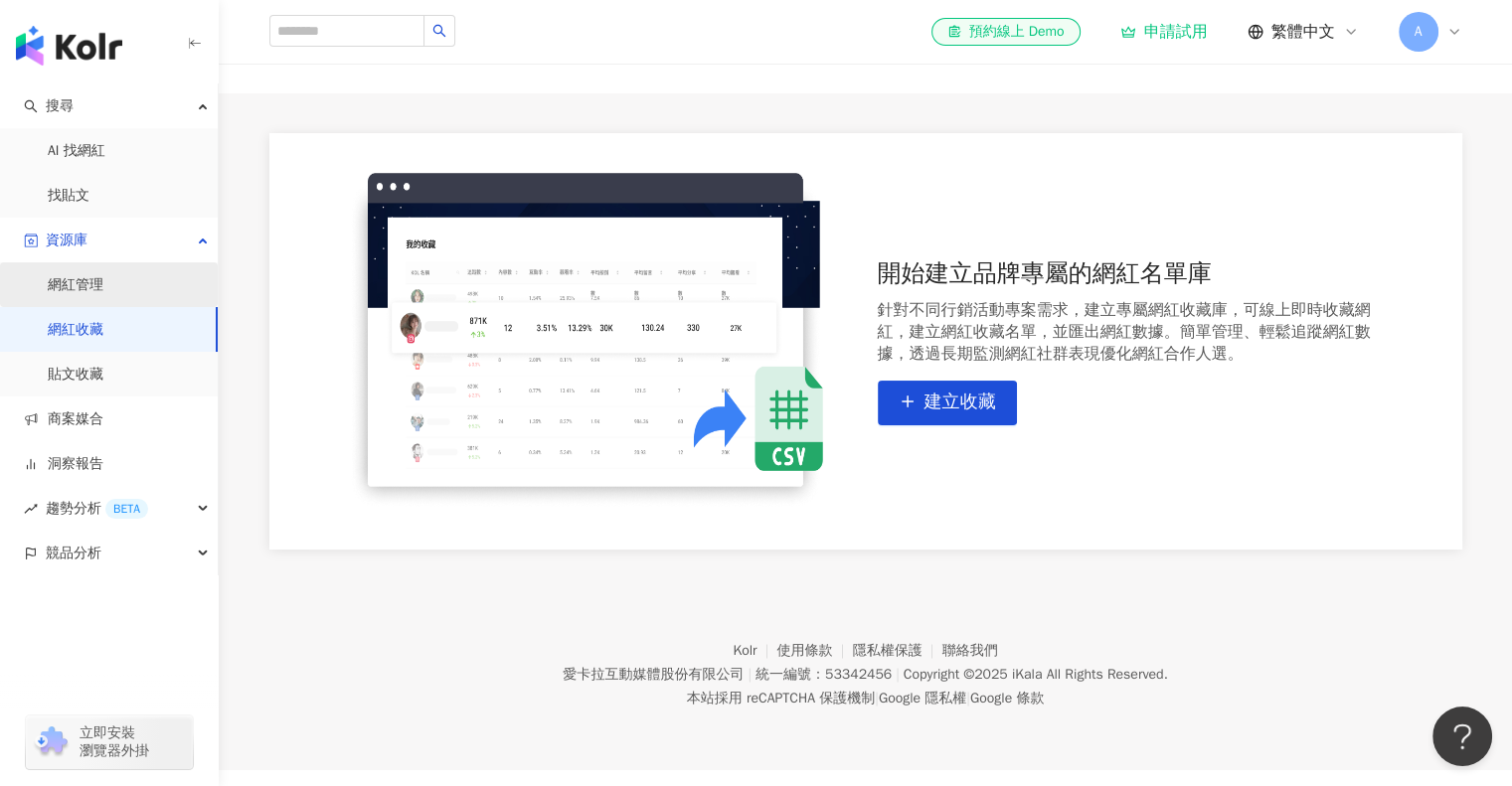 click on "網紅管理" at bounding box center [76, 285] 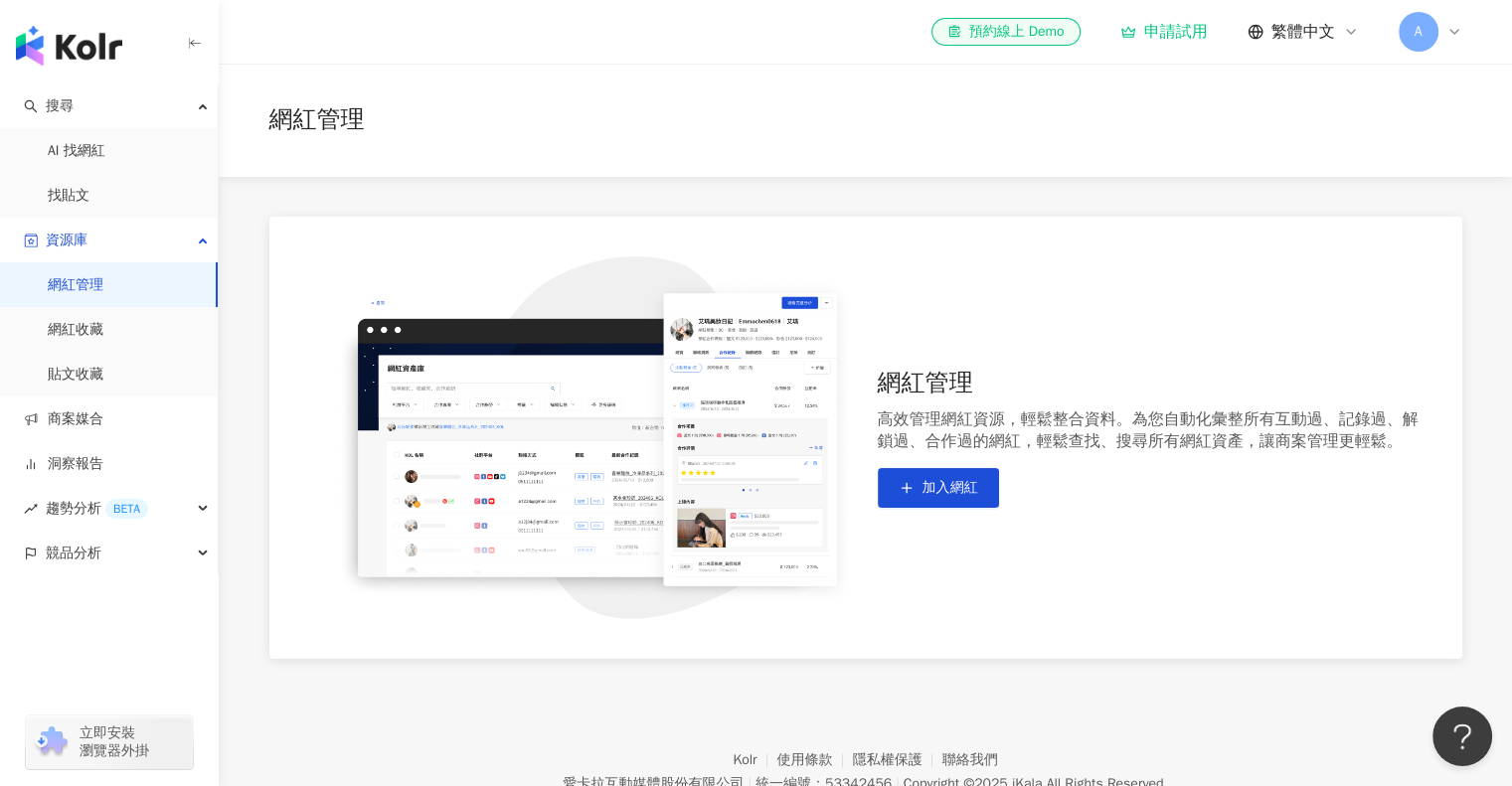 scroll, scrollTop: 92, scrollLeft: 0, axis: vertical 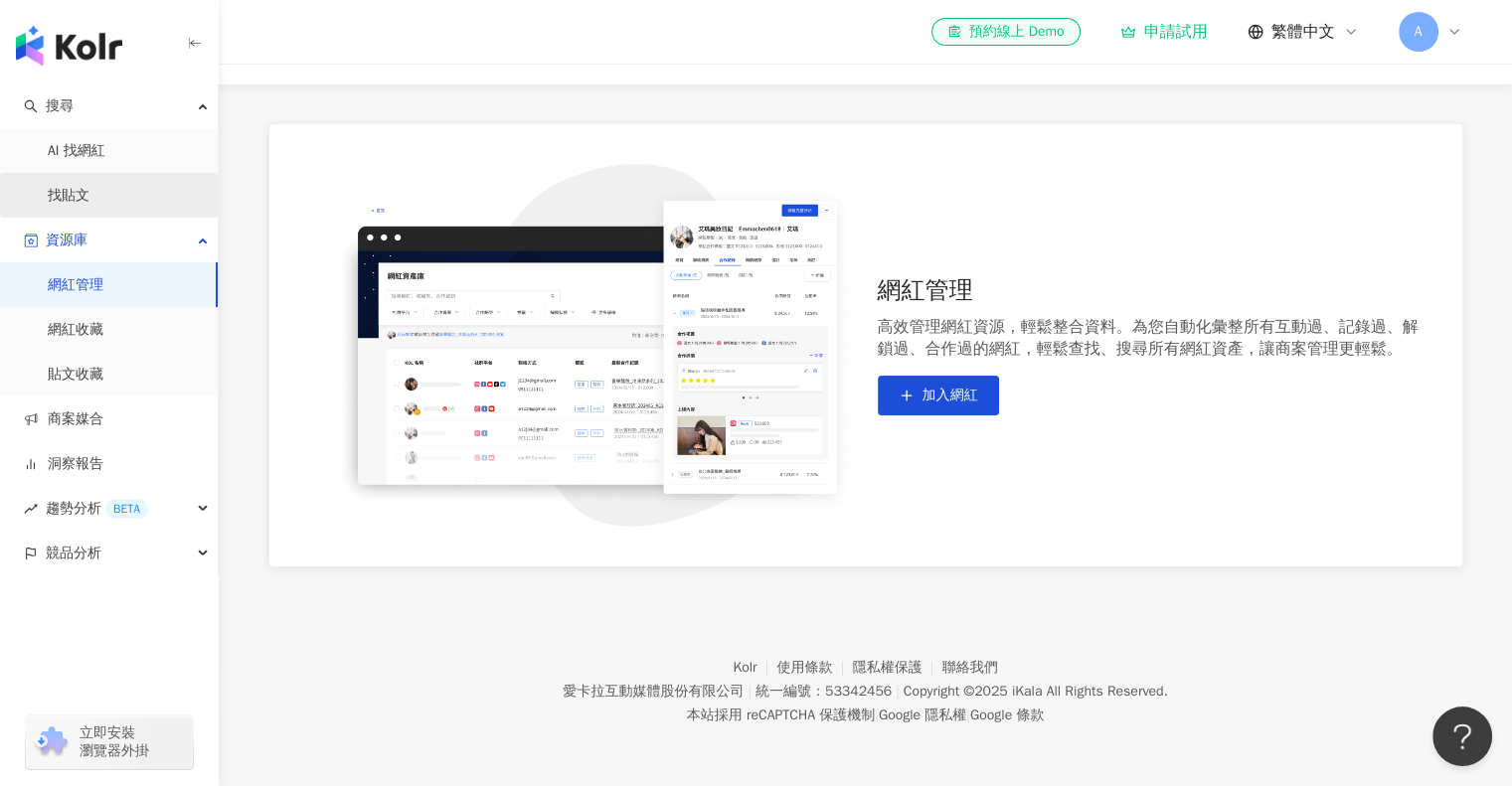 click on "找貼文" at bounding box center [69, 196] 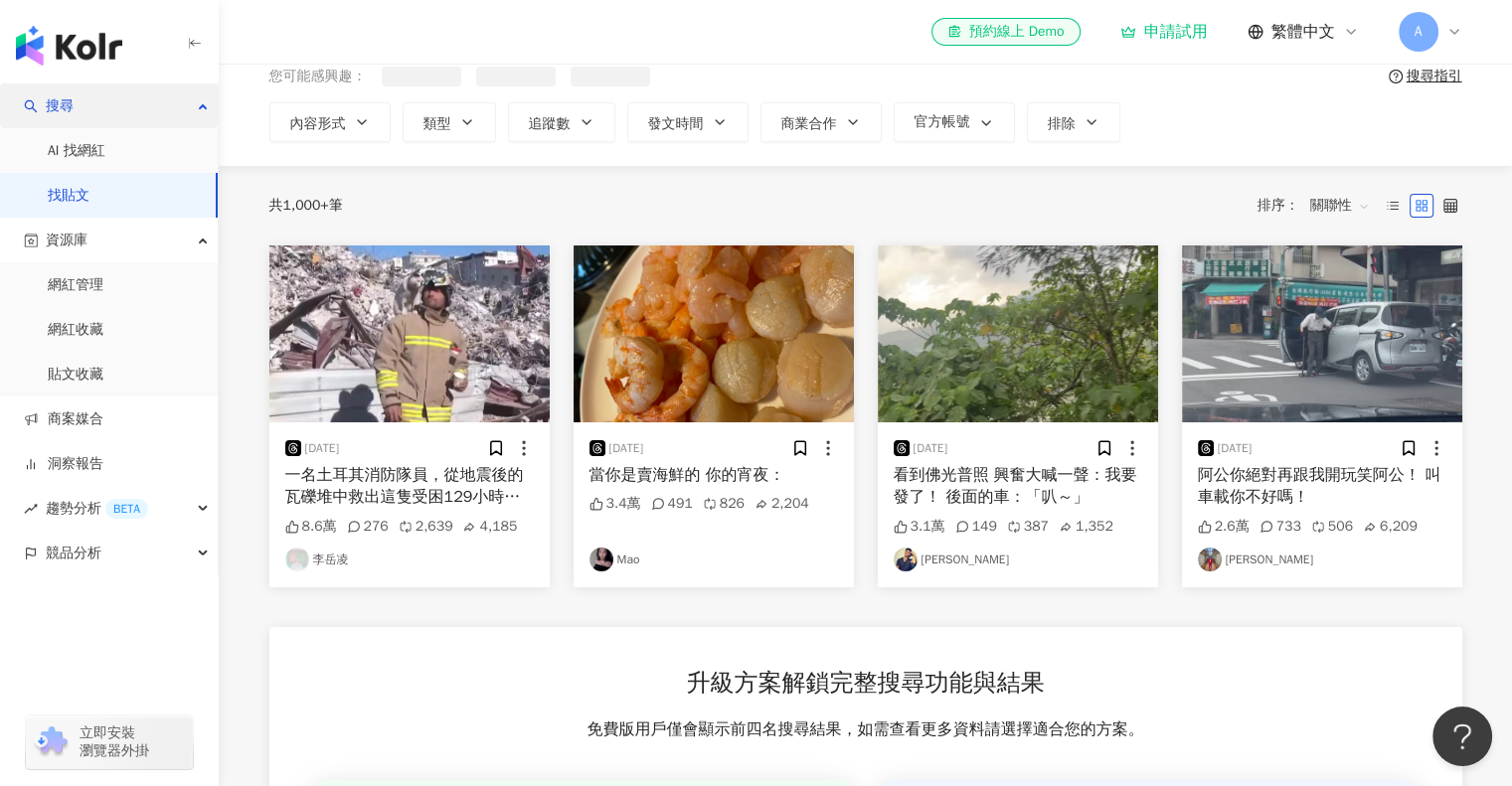 scroll, scrollTop: 0, scrollLeft: 0, axis: both 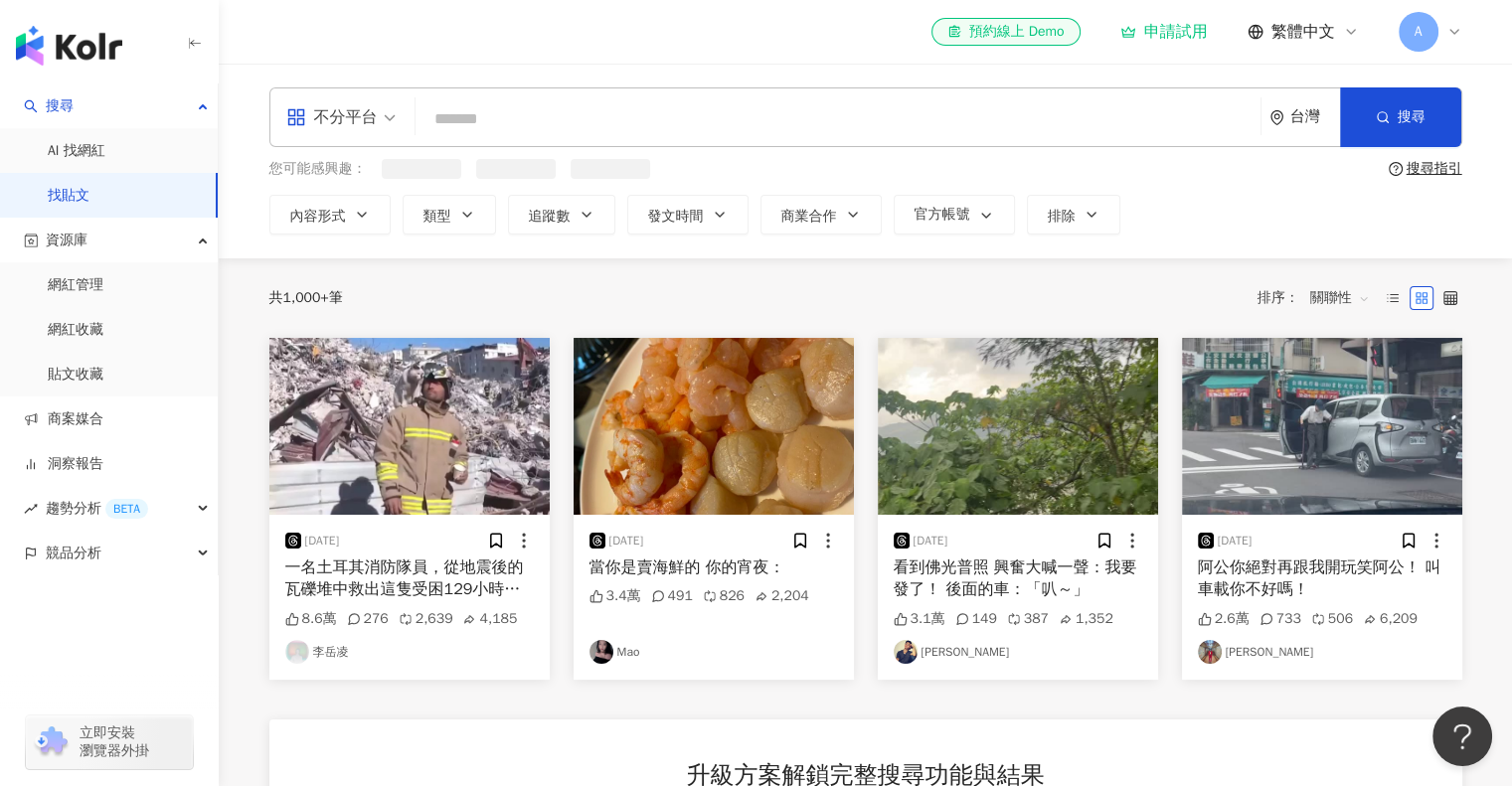 click at bounding box center [109, 42] 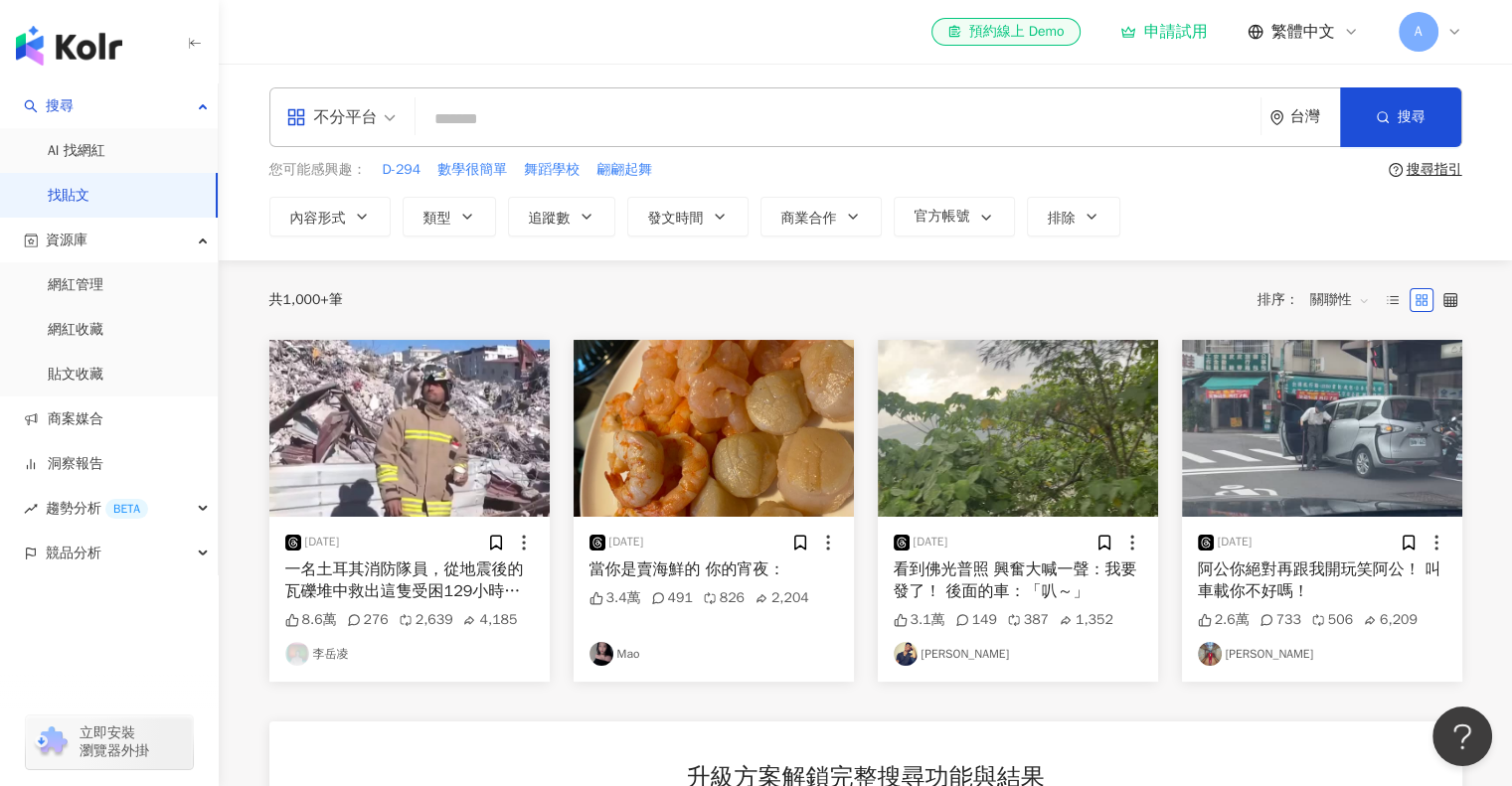 click at bounding box center [69, 46] 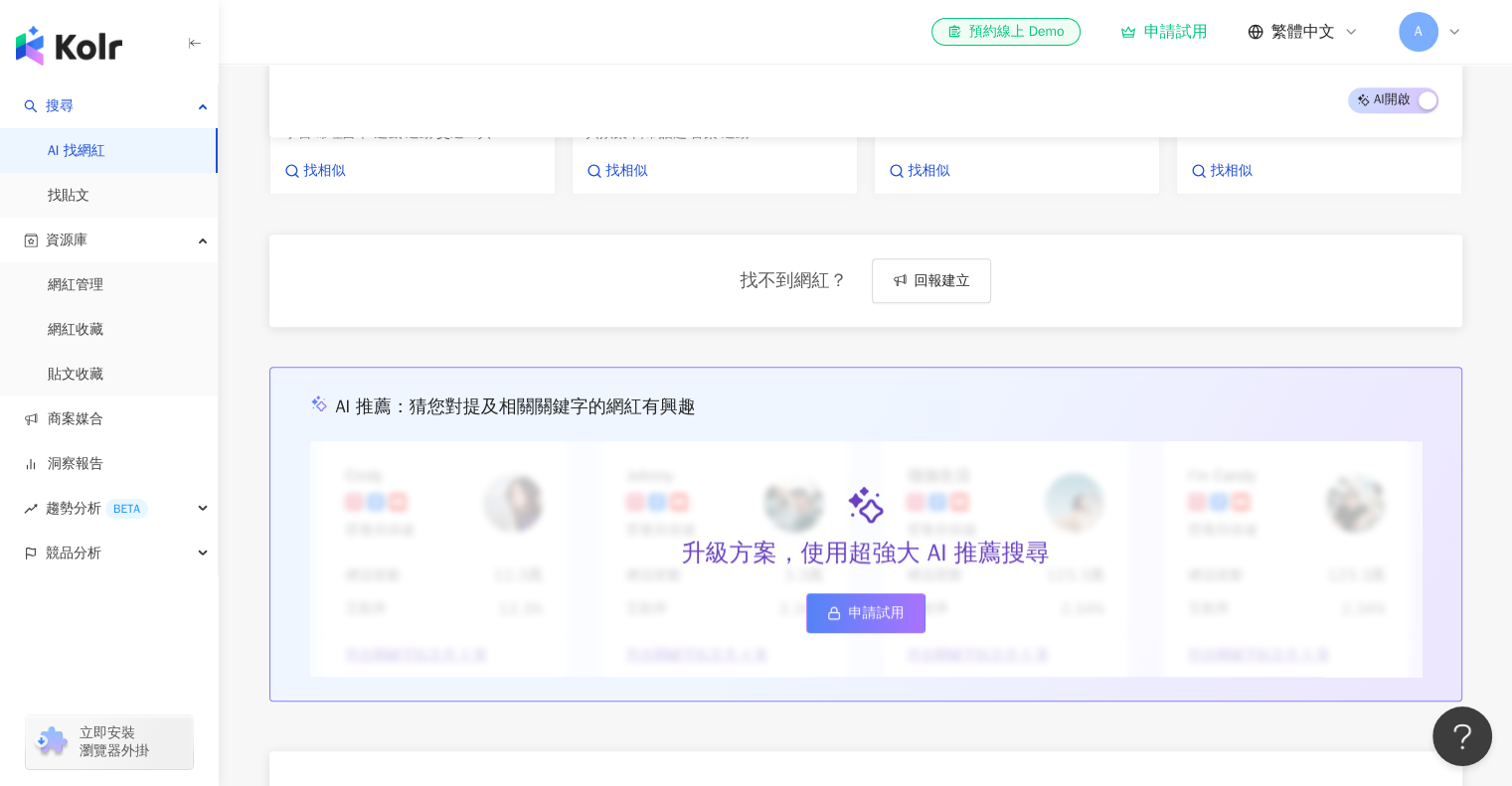 scroll, scrollTop: 727, scrollLeft: 0, axis: vertical 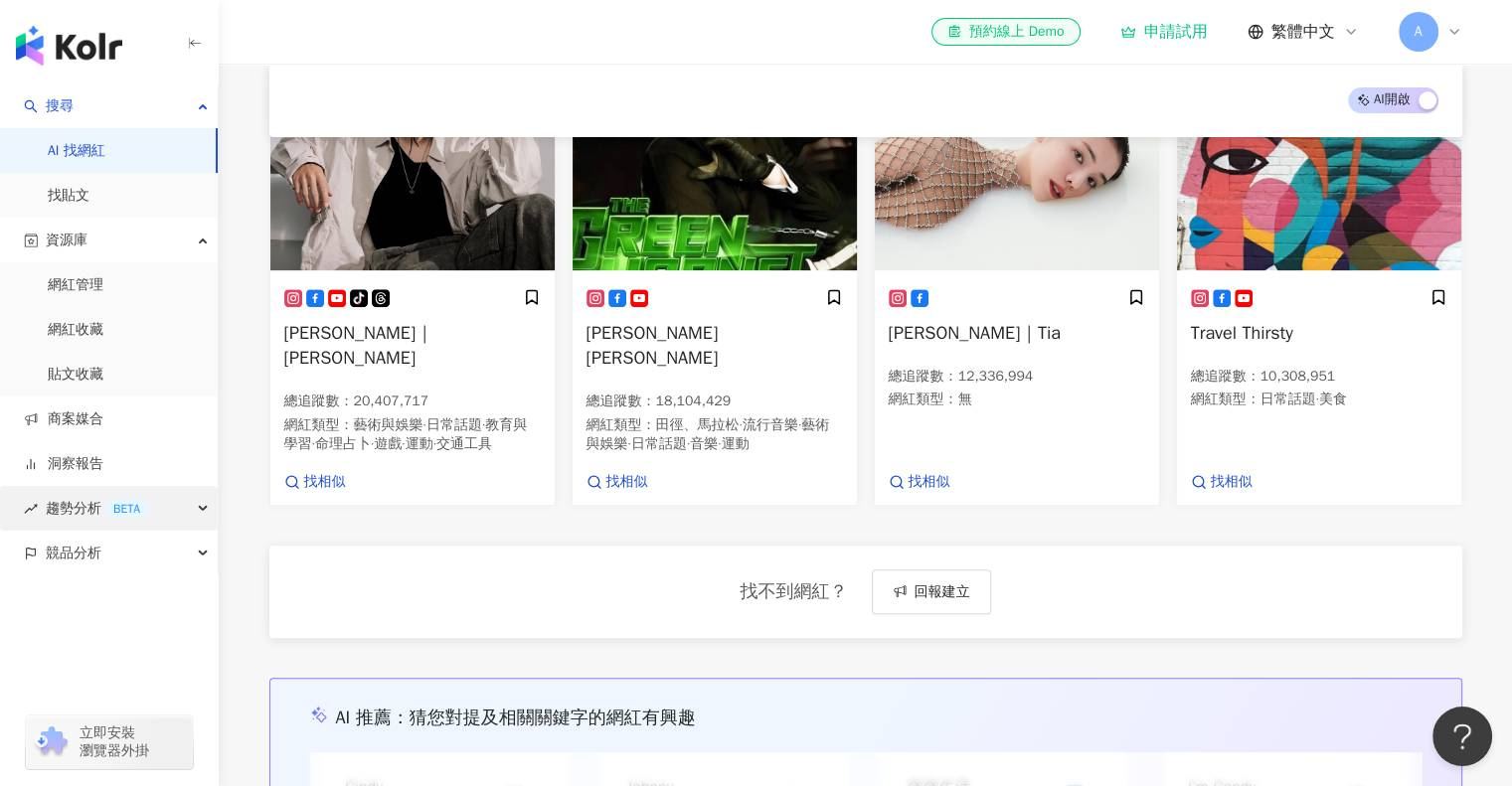 click on "趨勢分析 BETA" at bounding box center [108, 508] 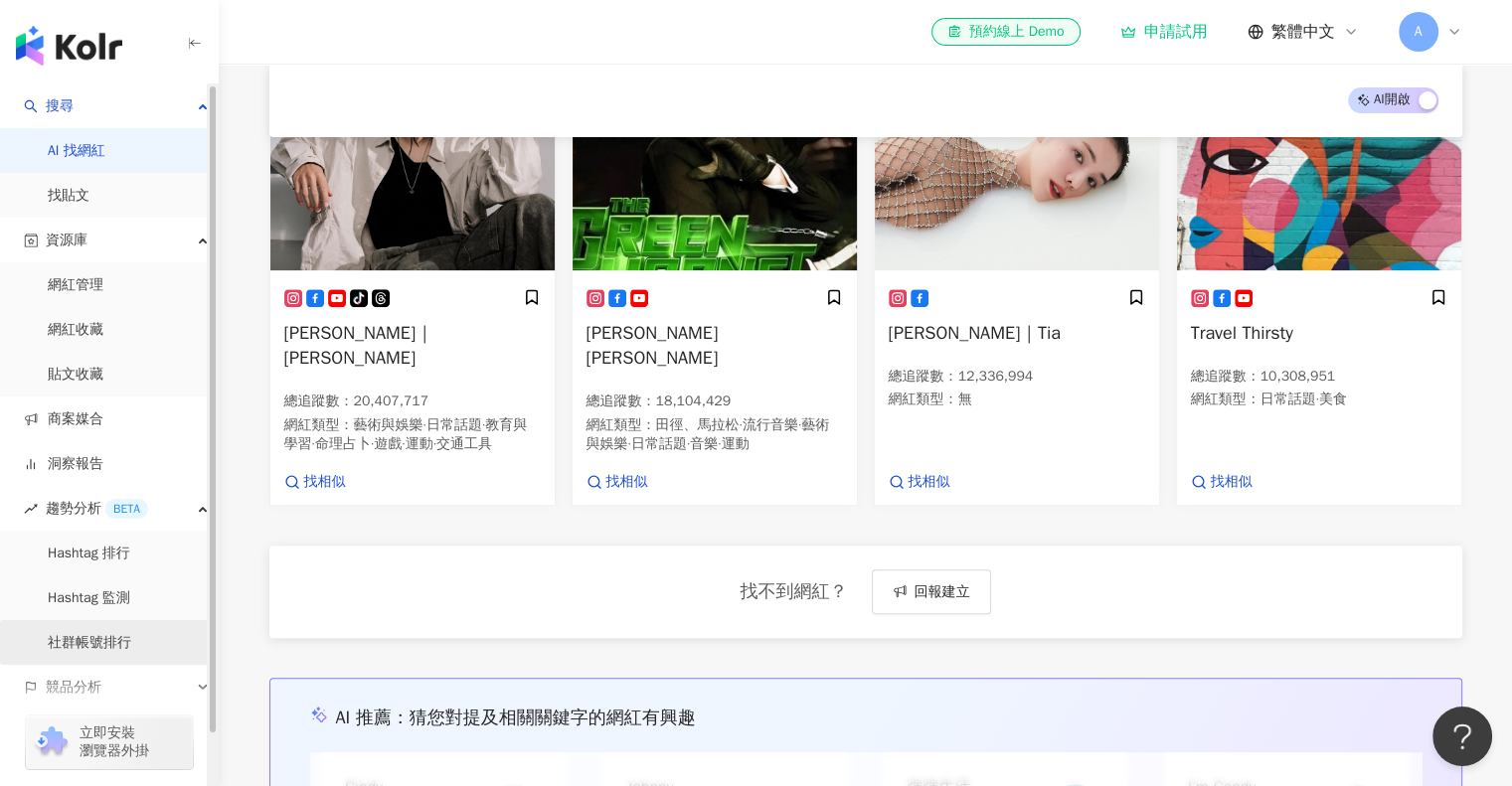 click on "社群帳號排行" at bounding box center [89, 643] 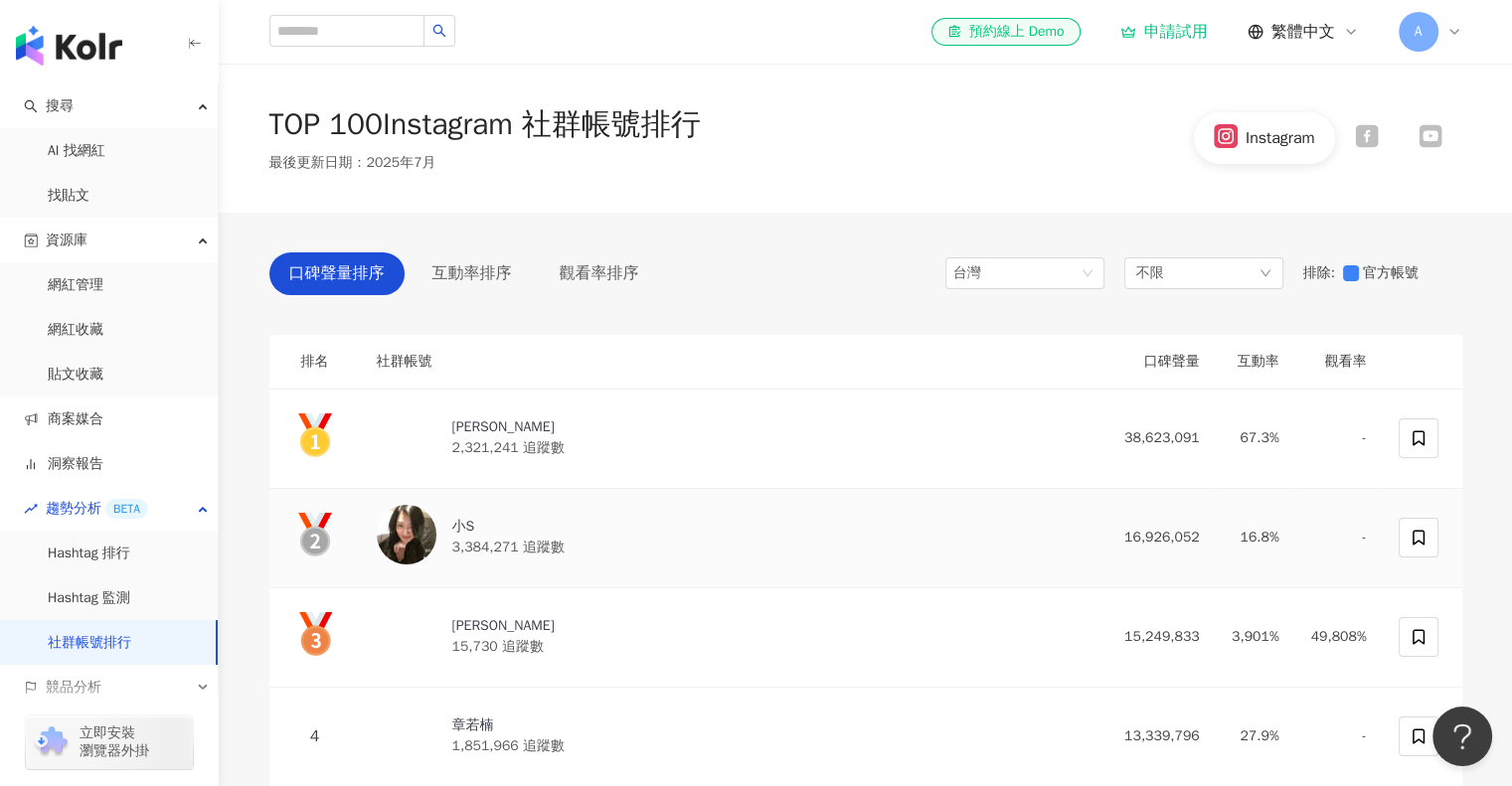 scroll, scrollTop: 449, scrollLeft: 0, axis: vertical 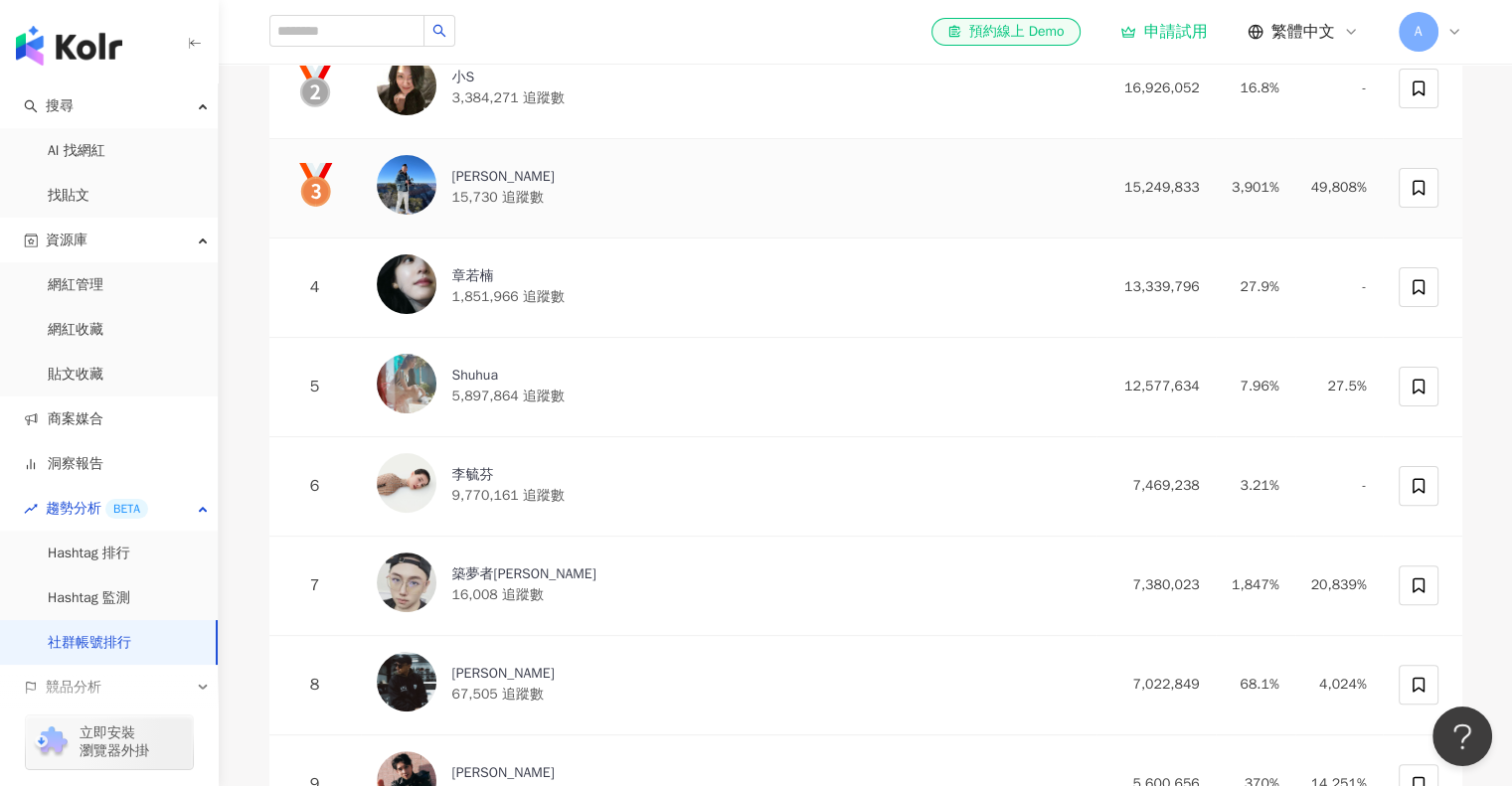 click on "Eric" at bounding box center (503, 177) 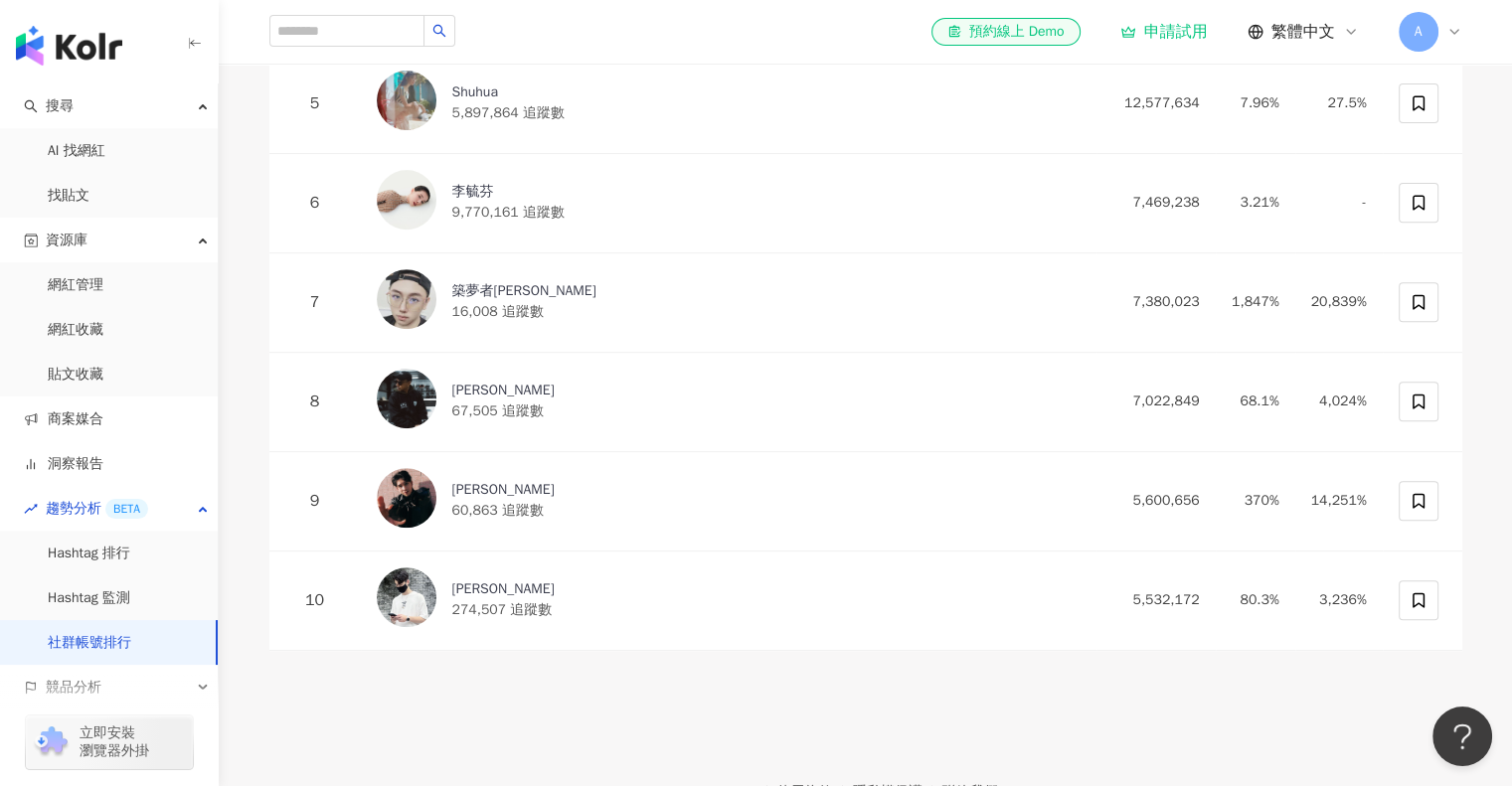 scroll, scrollTop: 733, scrollLeft: 0, axis: vertical 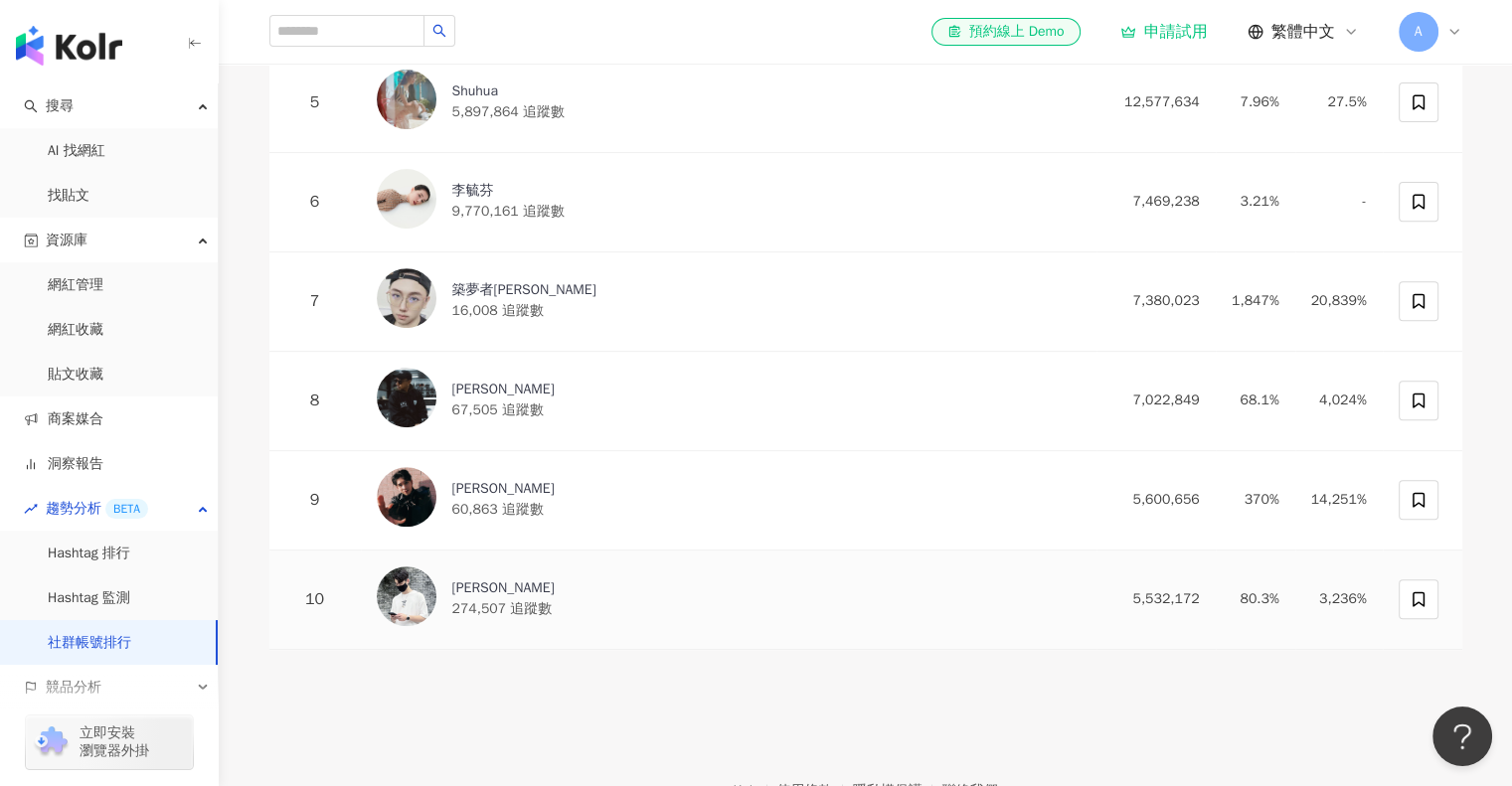 click on "274,507   追蹤數" at bounding box center (502, 608) 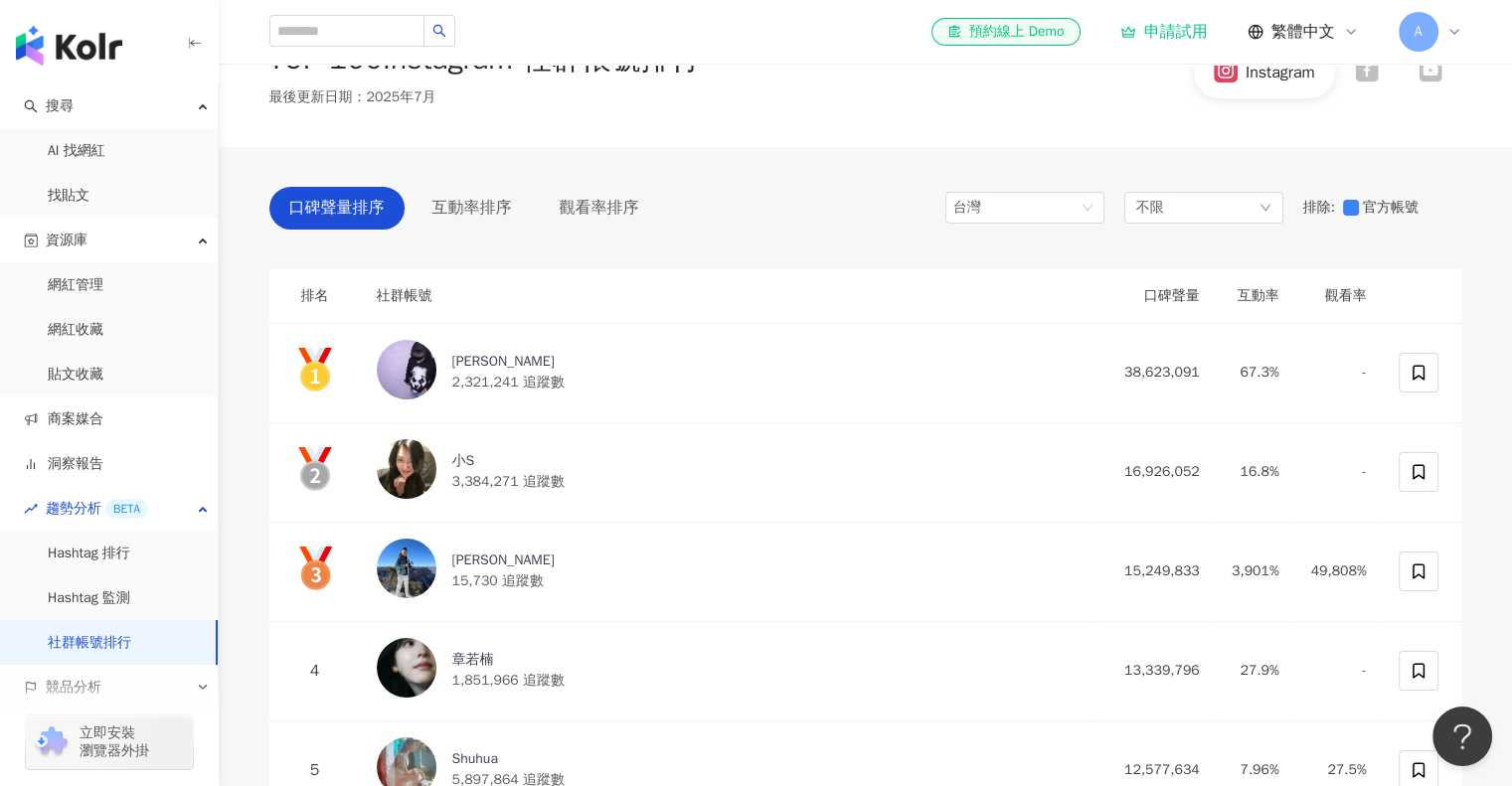 scroll, scrollTop: 0, scrollLeft: 0, axis: both 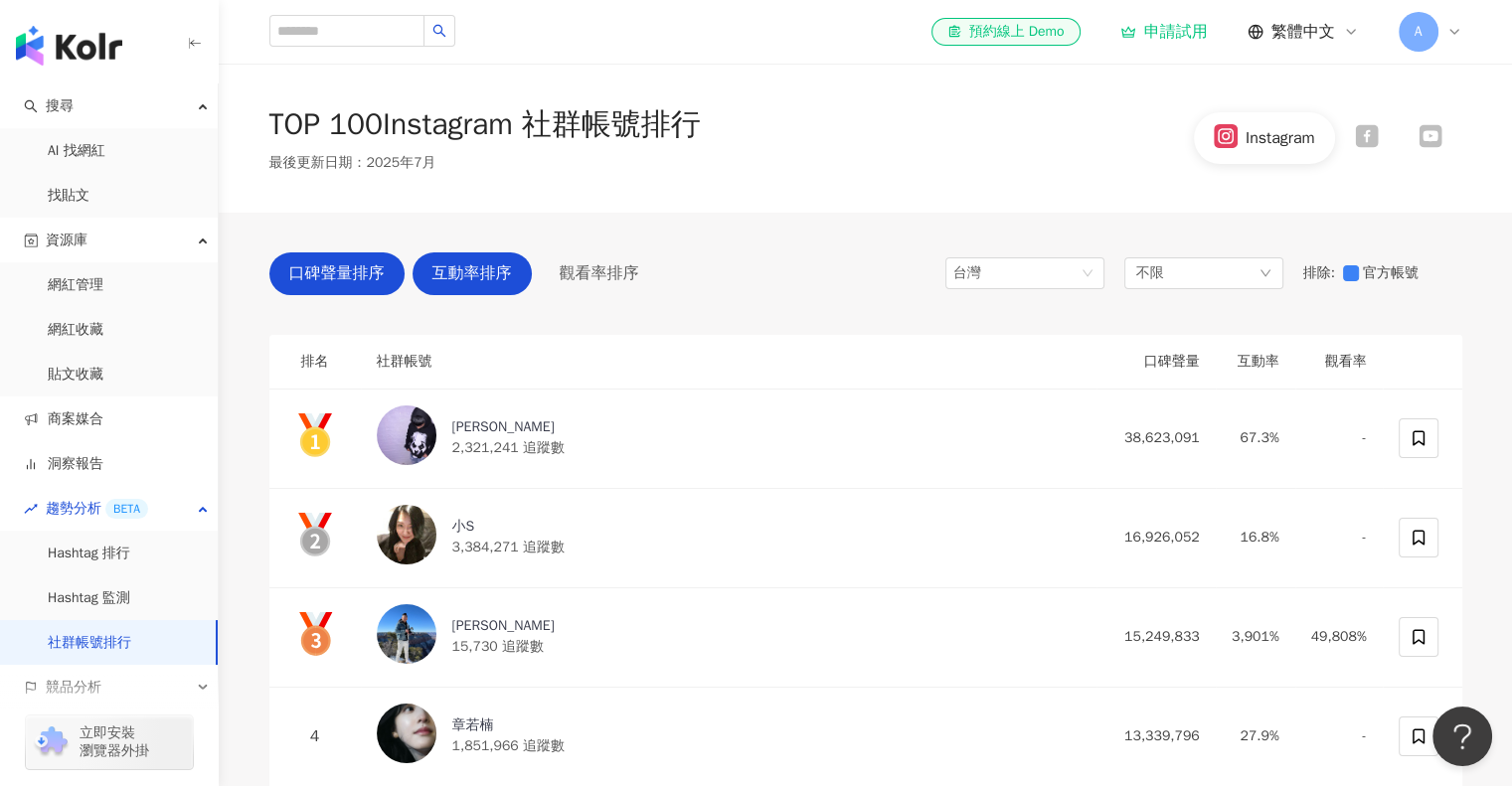 click on "互動率排序" at bounding box center [472, 273] 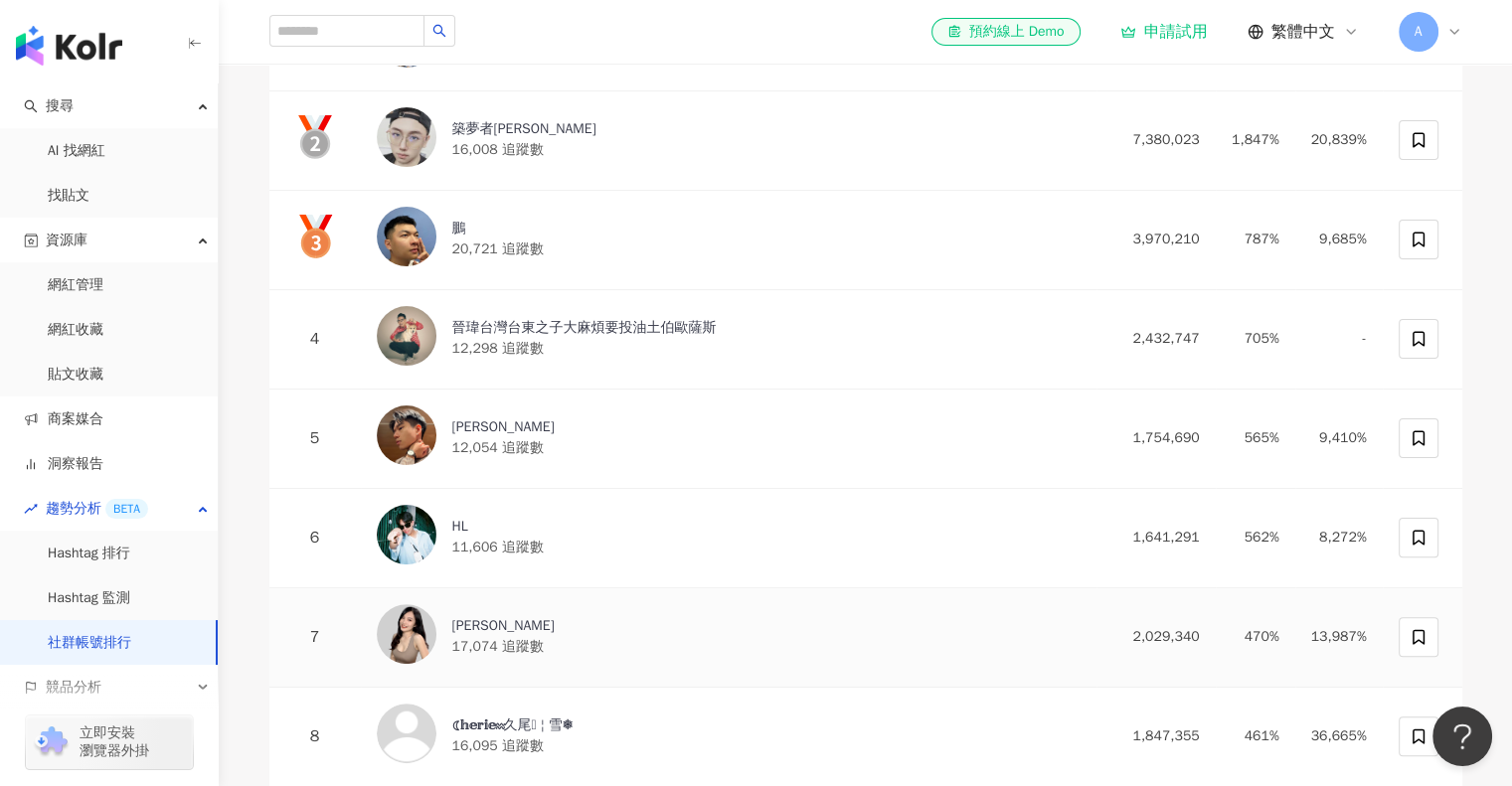 scroll, scrollTop: 837, scrollLeft: 0, axis: vertical 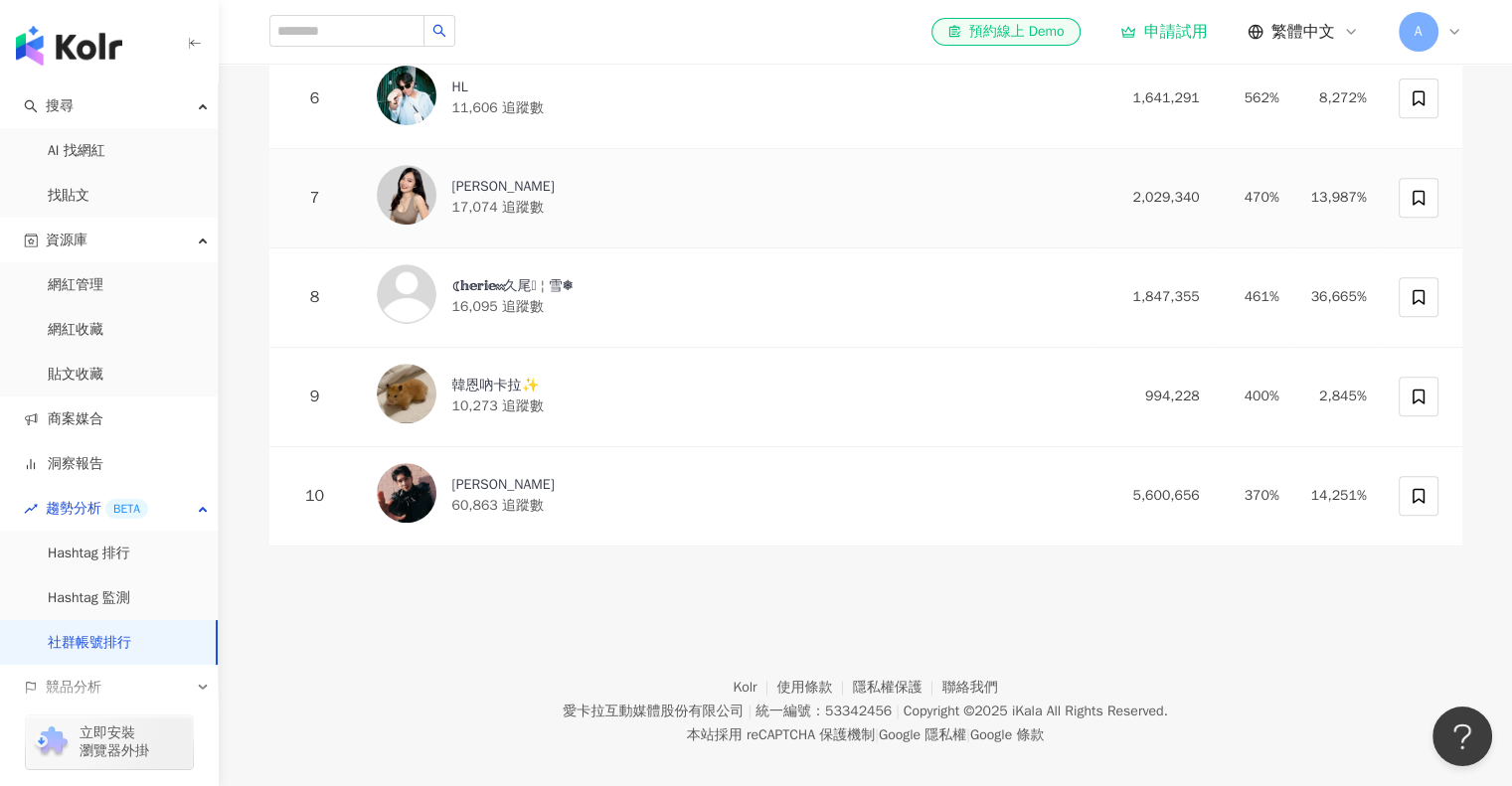 click on "17,074   追蹤數" at bounding box center (498, 207) 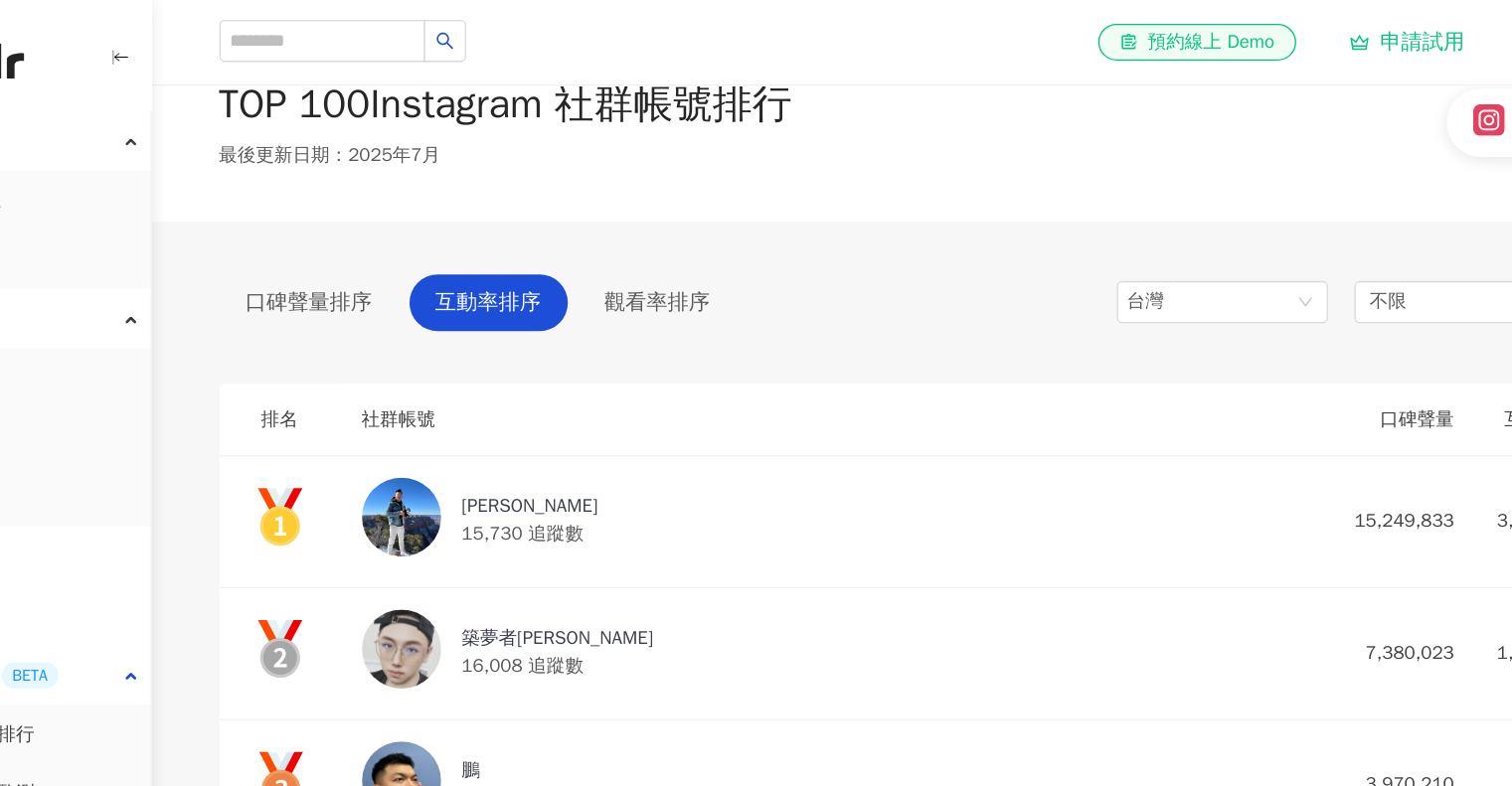 scroll, scrollTop: 0, scrollLeft: 0, axis: both 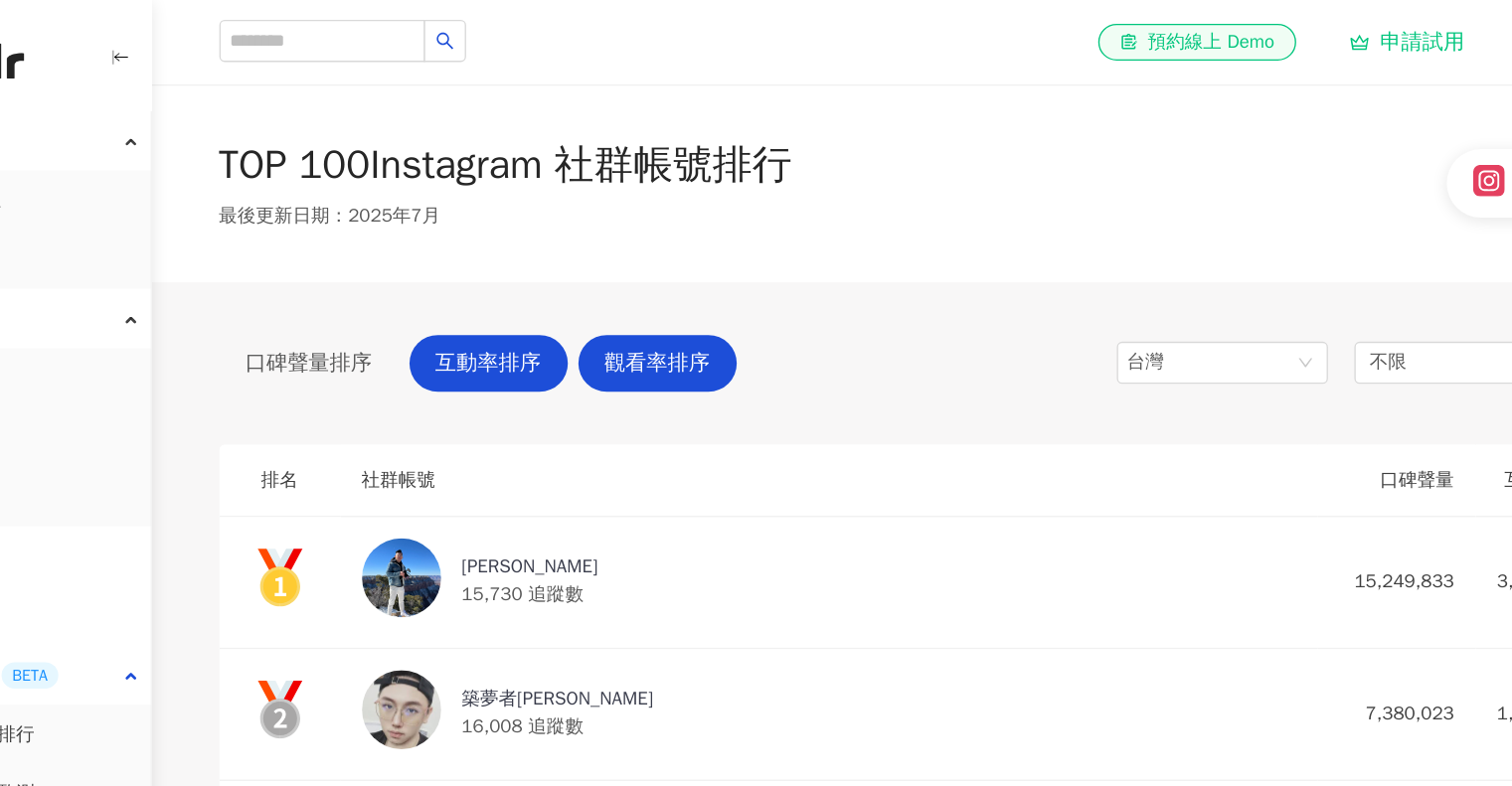 click on "觀看率排序" at bounding box center (599, 273) 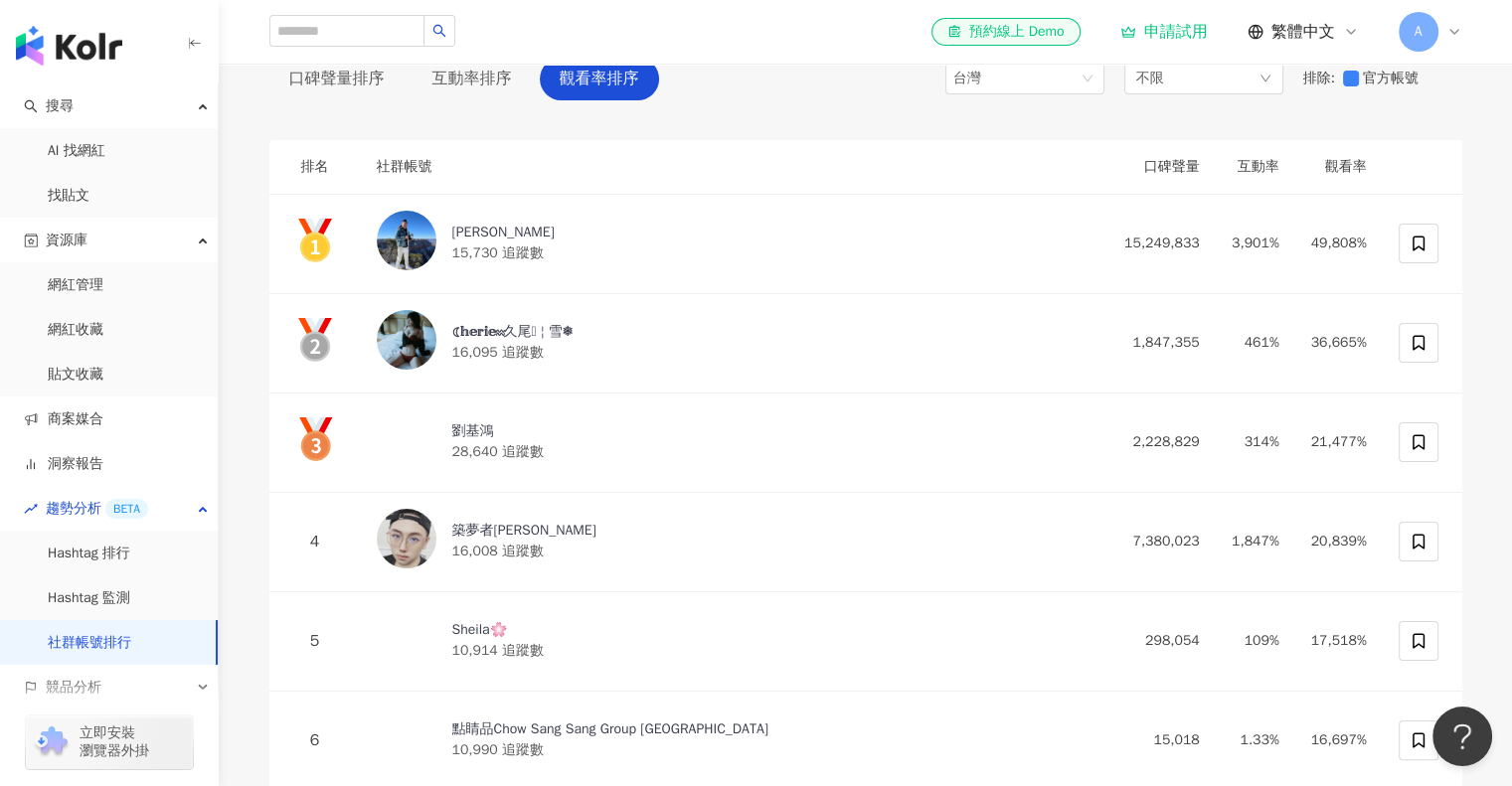 scroll, scrollTop: 0, scrollLeft: 0, axis: both 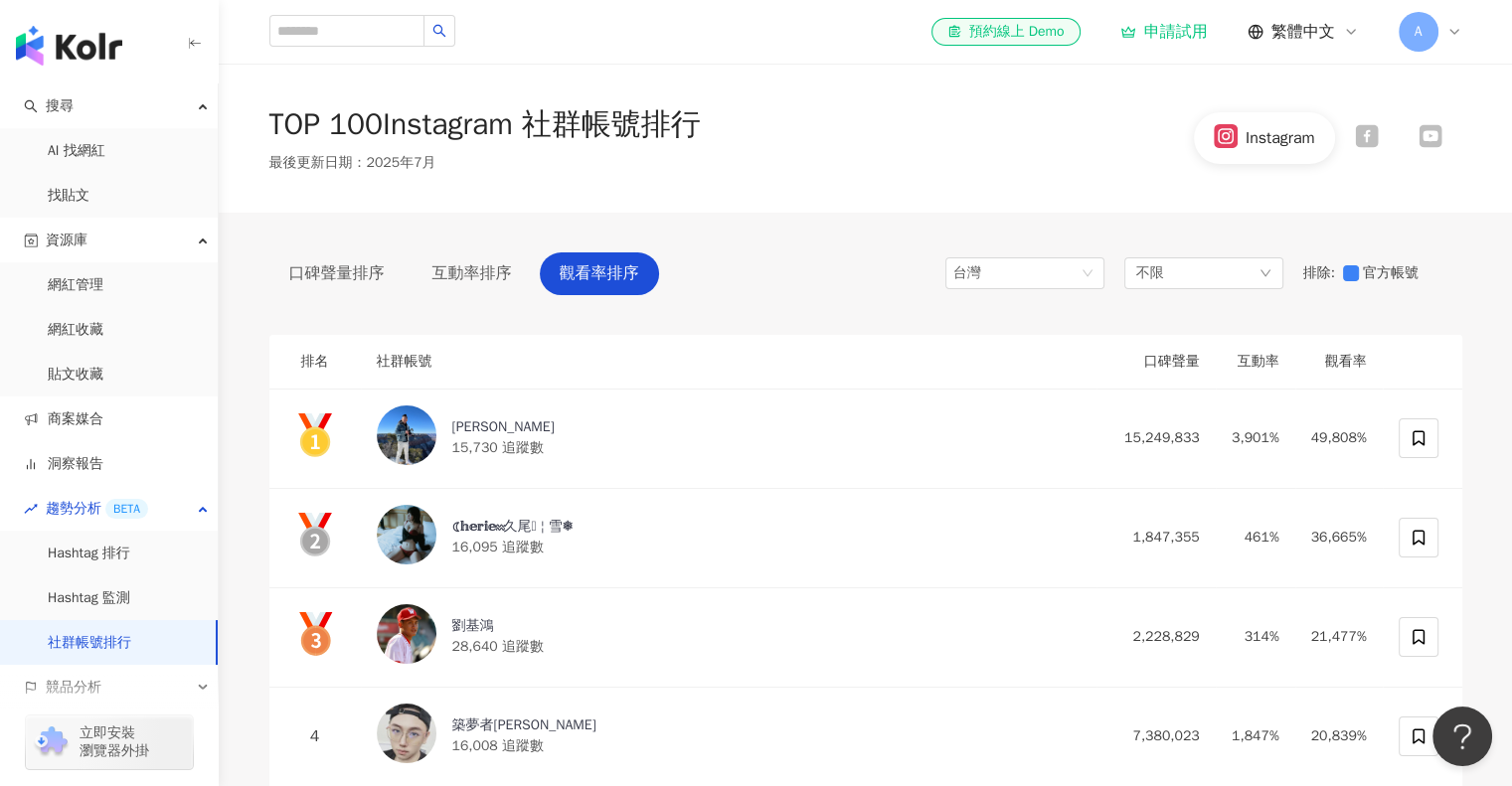click 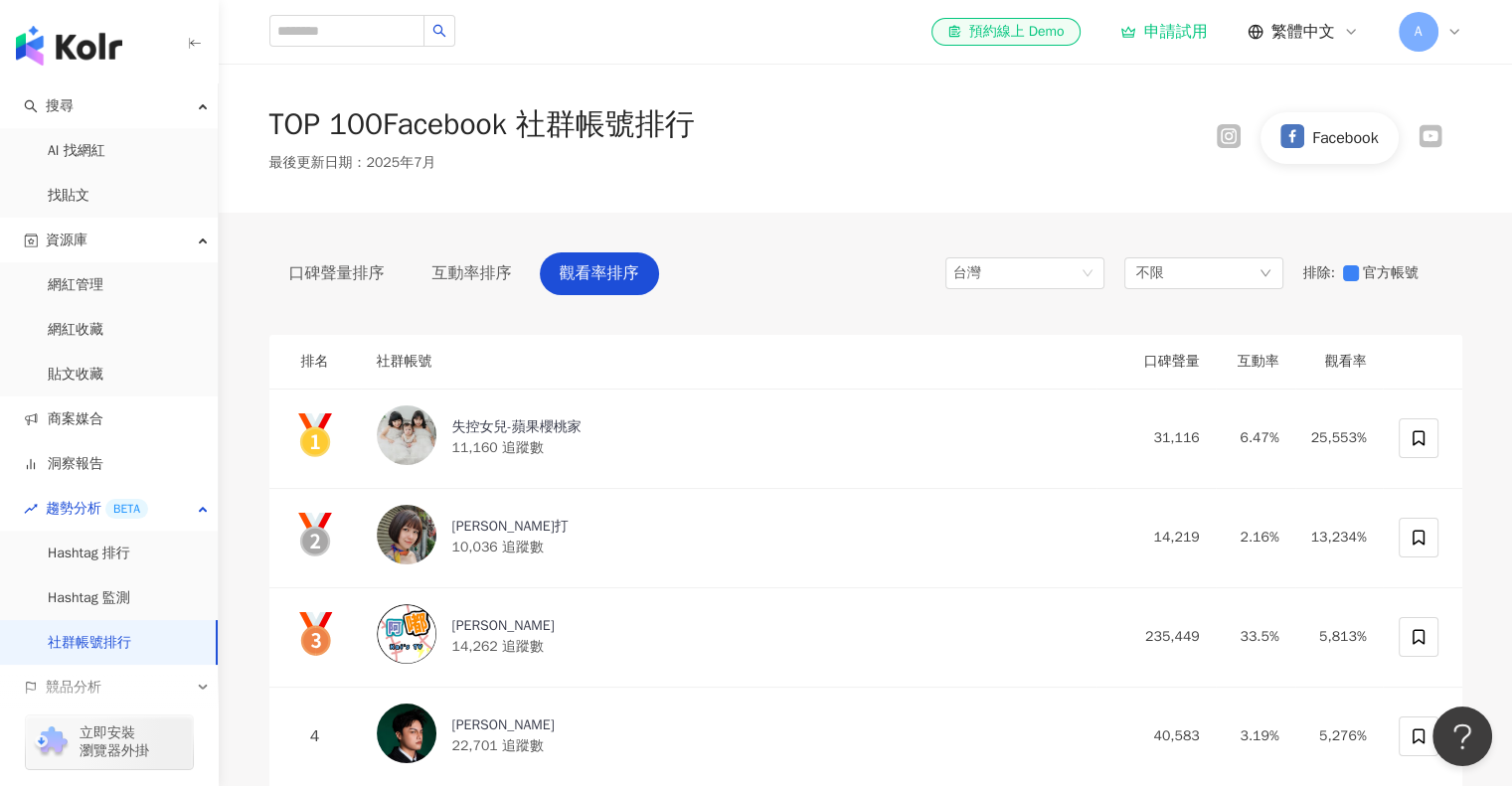 click 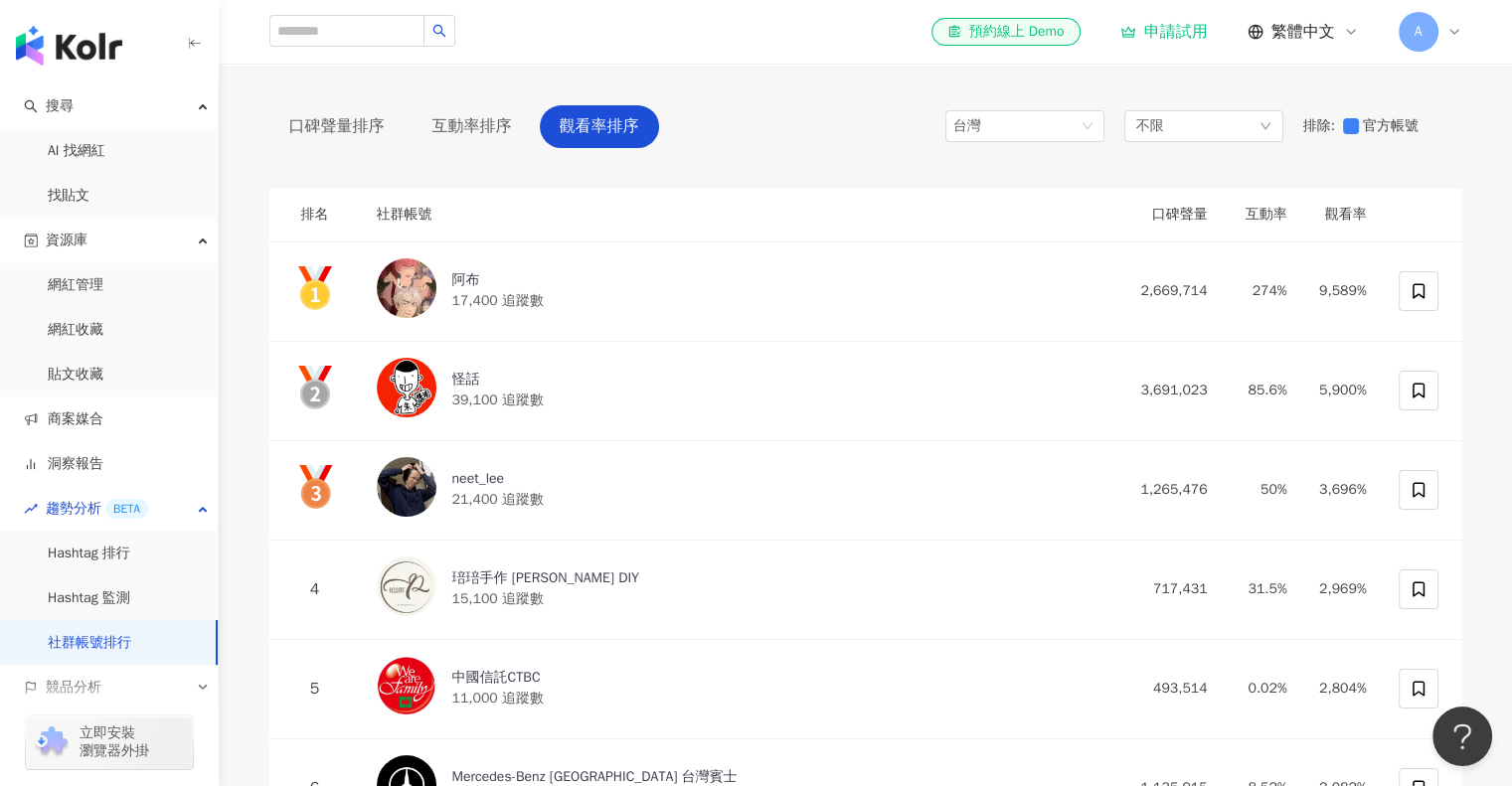 scroll, scrollTop: 0, scrollLeft: 0, axis: both 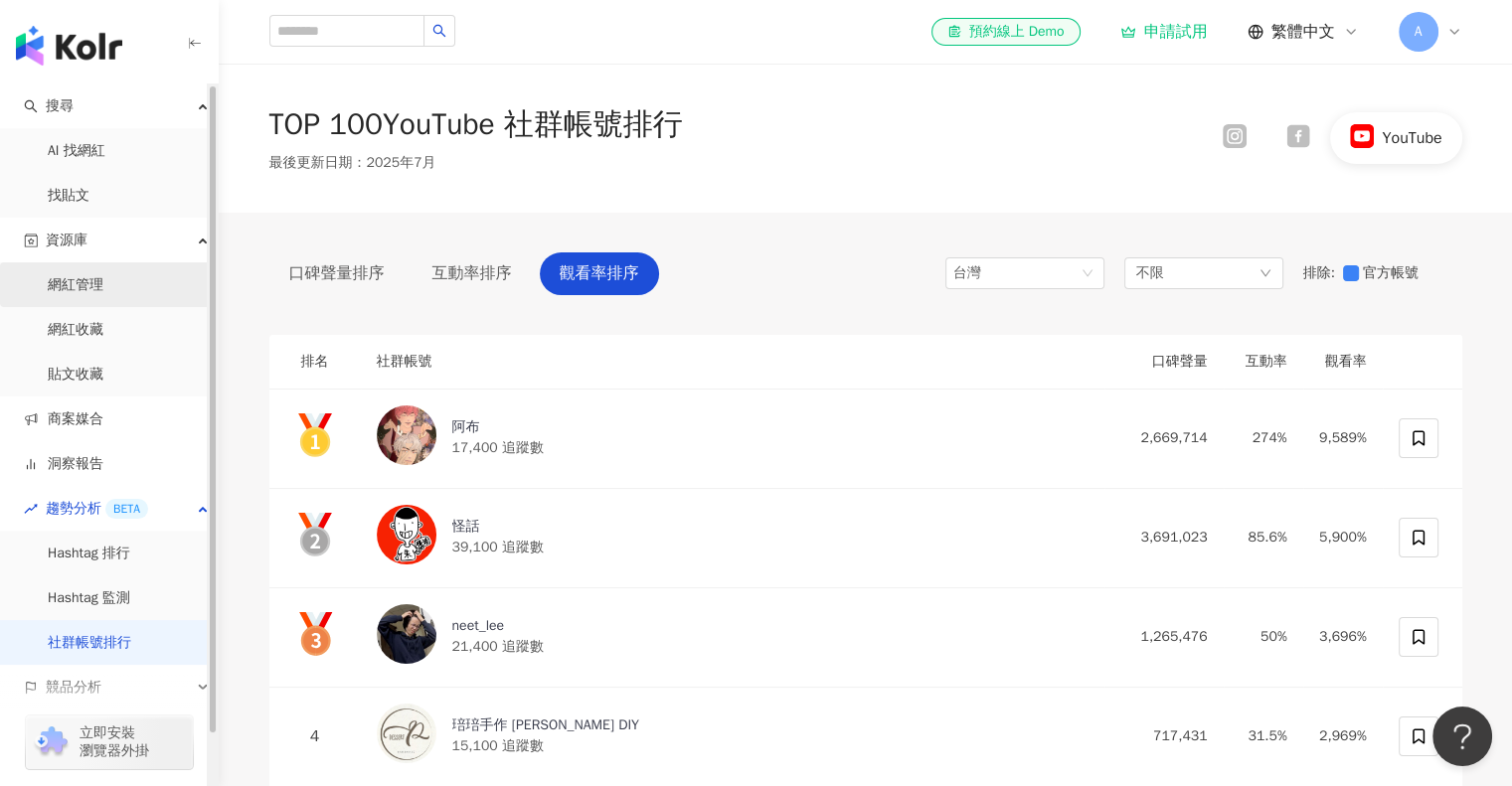 click on "網紅管理" at bounding box center (76, 285) 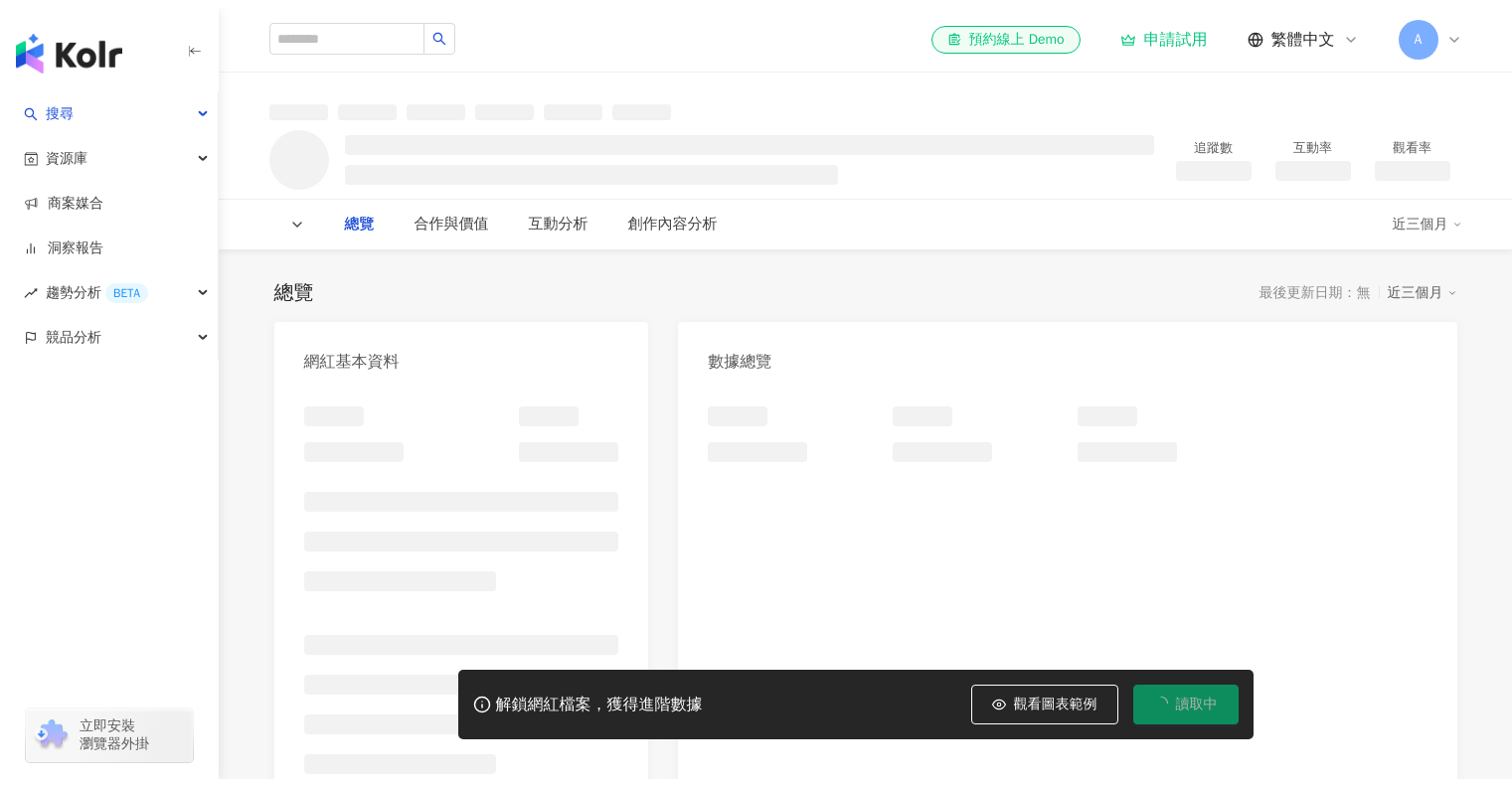 scroll, scrollTop: 0, scrollLeft: 0, axis: both 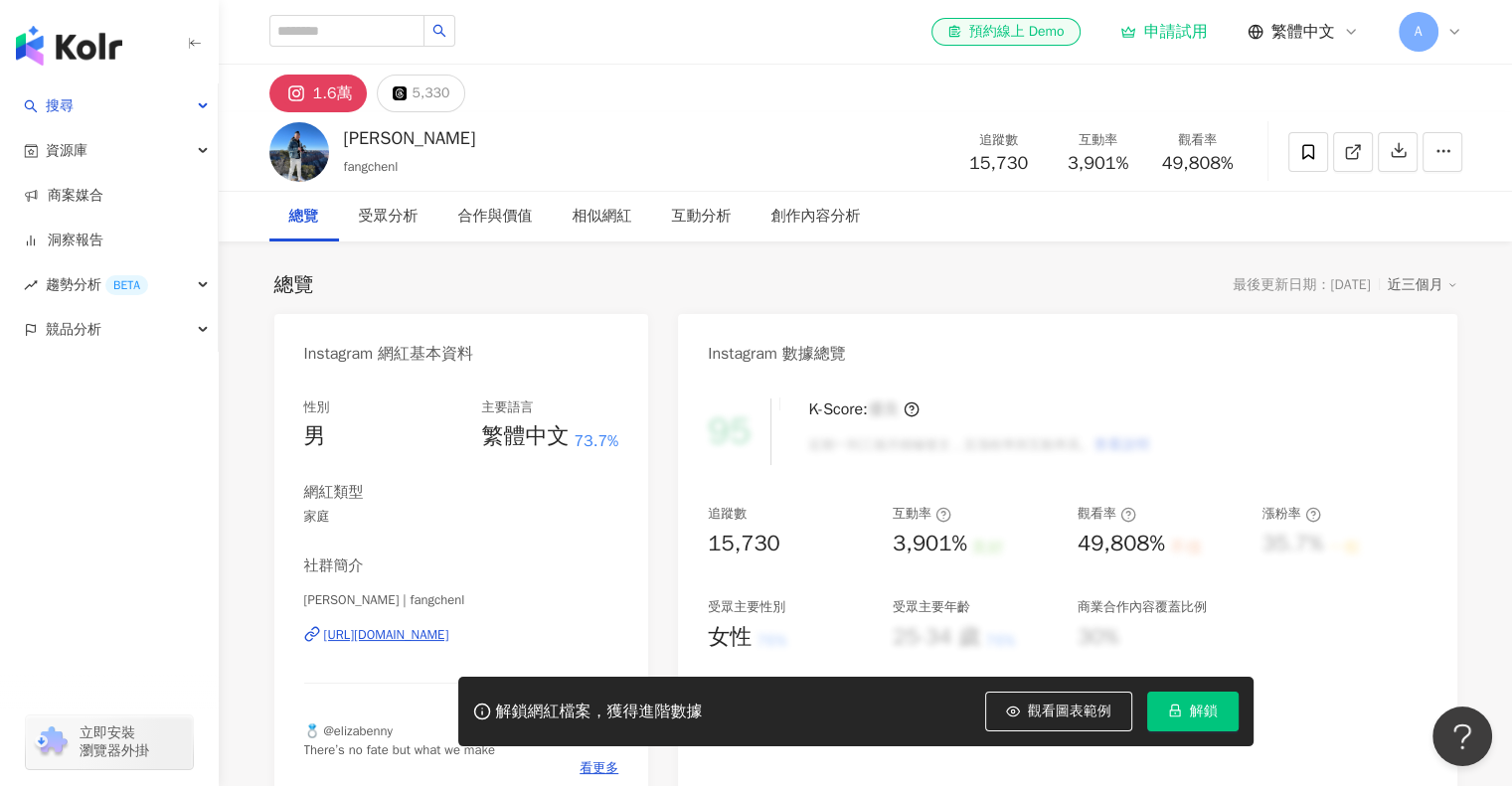 click on "https://www.instagram.com/fangchenl/" at bounding box center (387, 635) 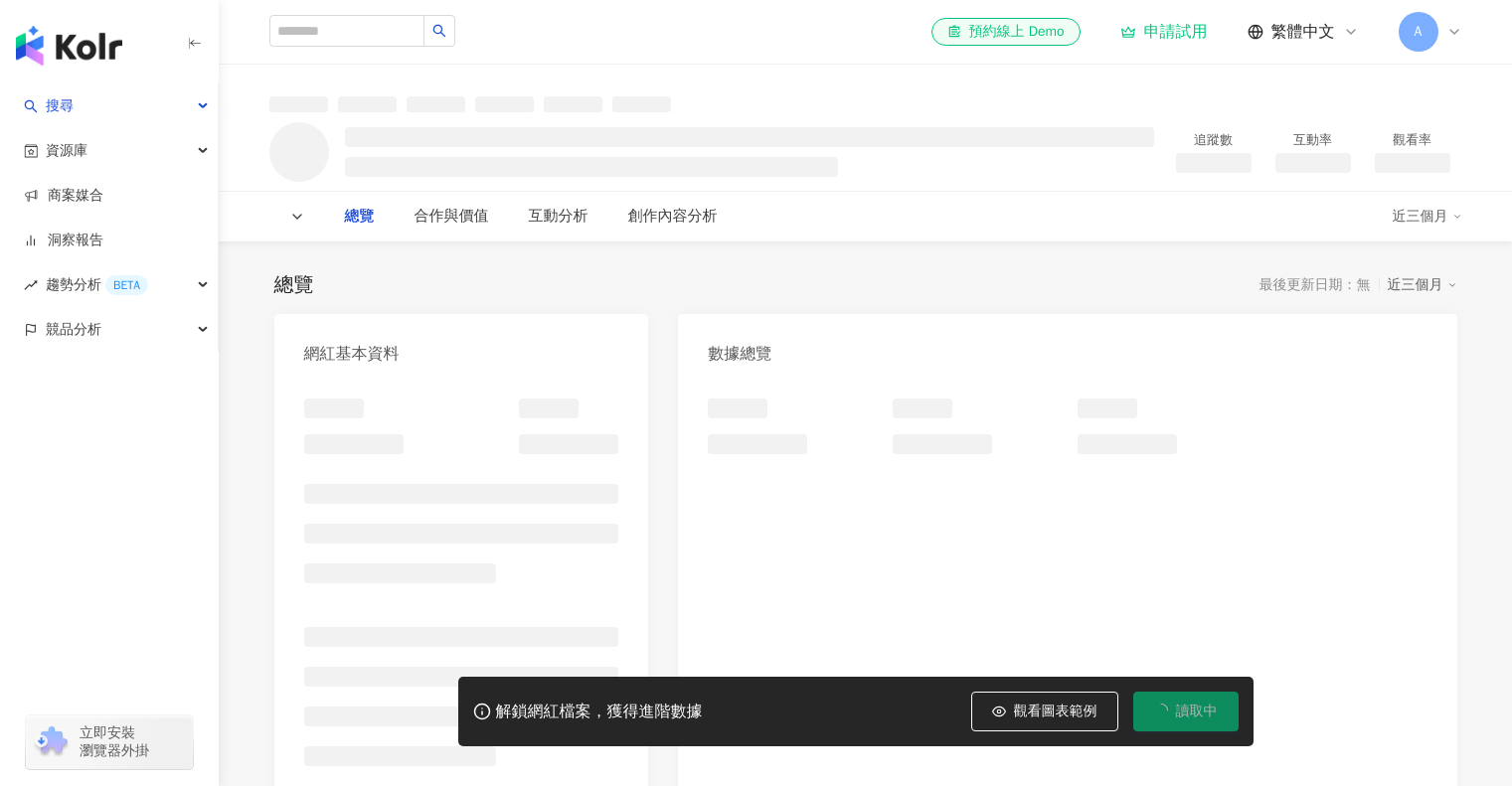 scroll, scrollTop: 0, scrollLeft: 0, axis: both 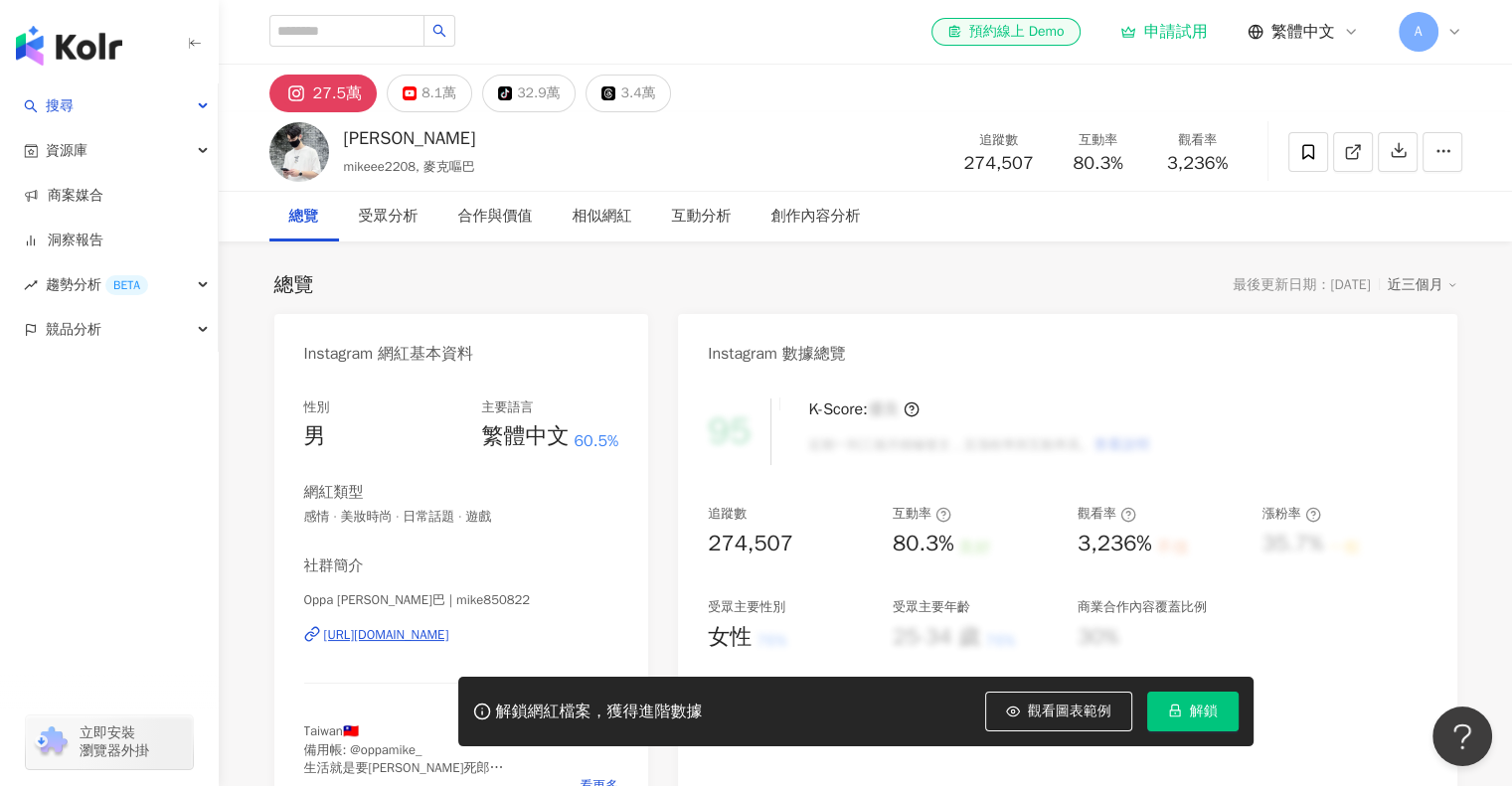 click on "https://www.instagram.com/mike850822/" at bounding box center (387, 635) 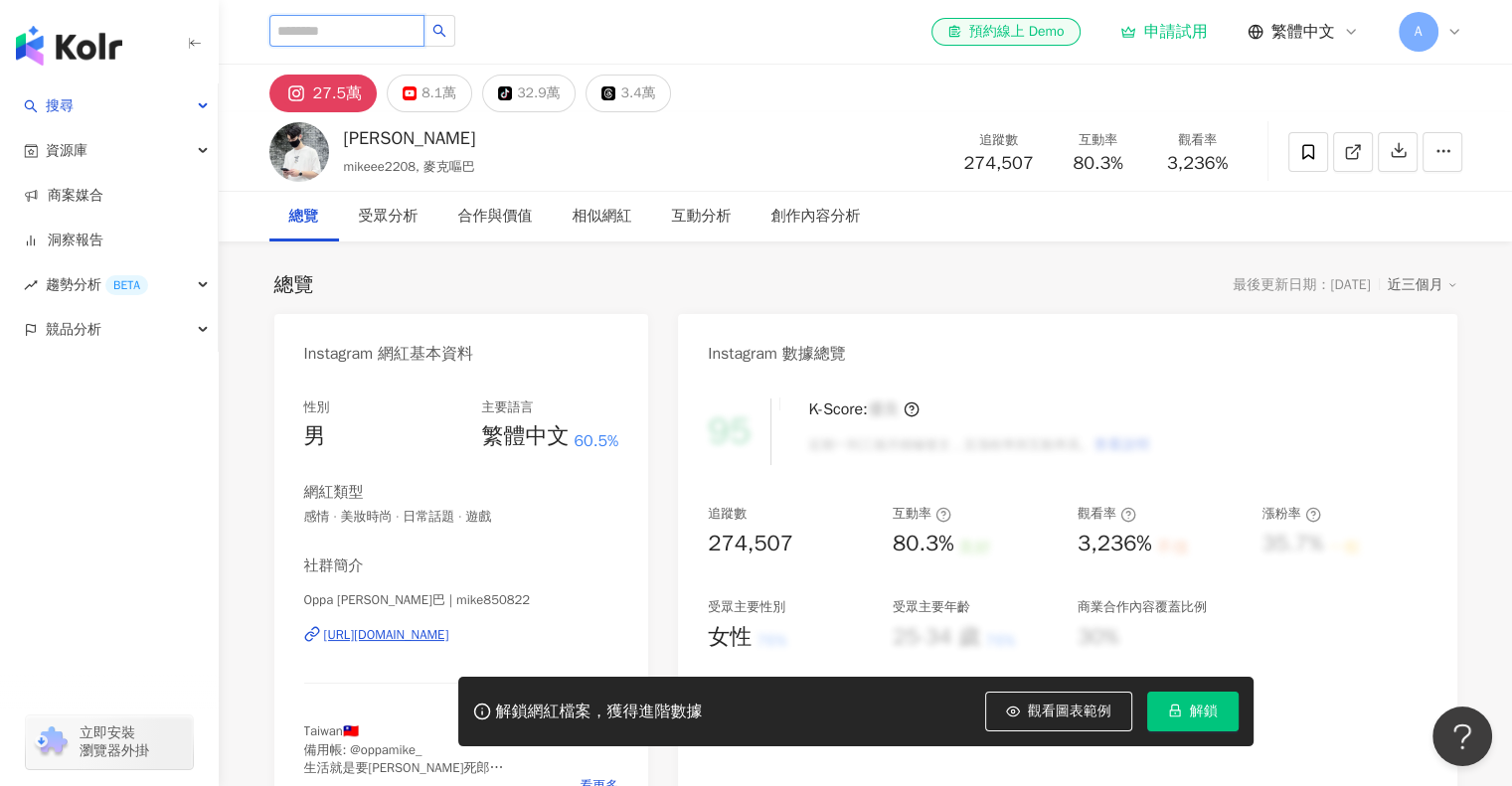 click at bounding box center [347, 31] 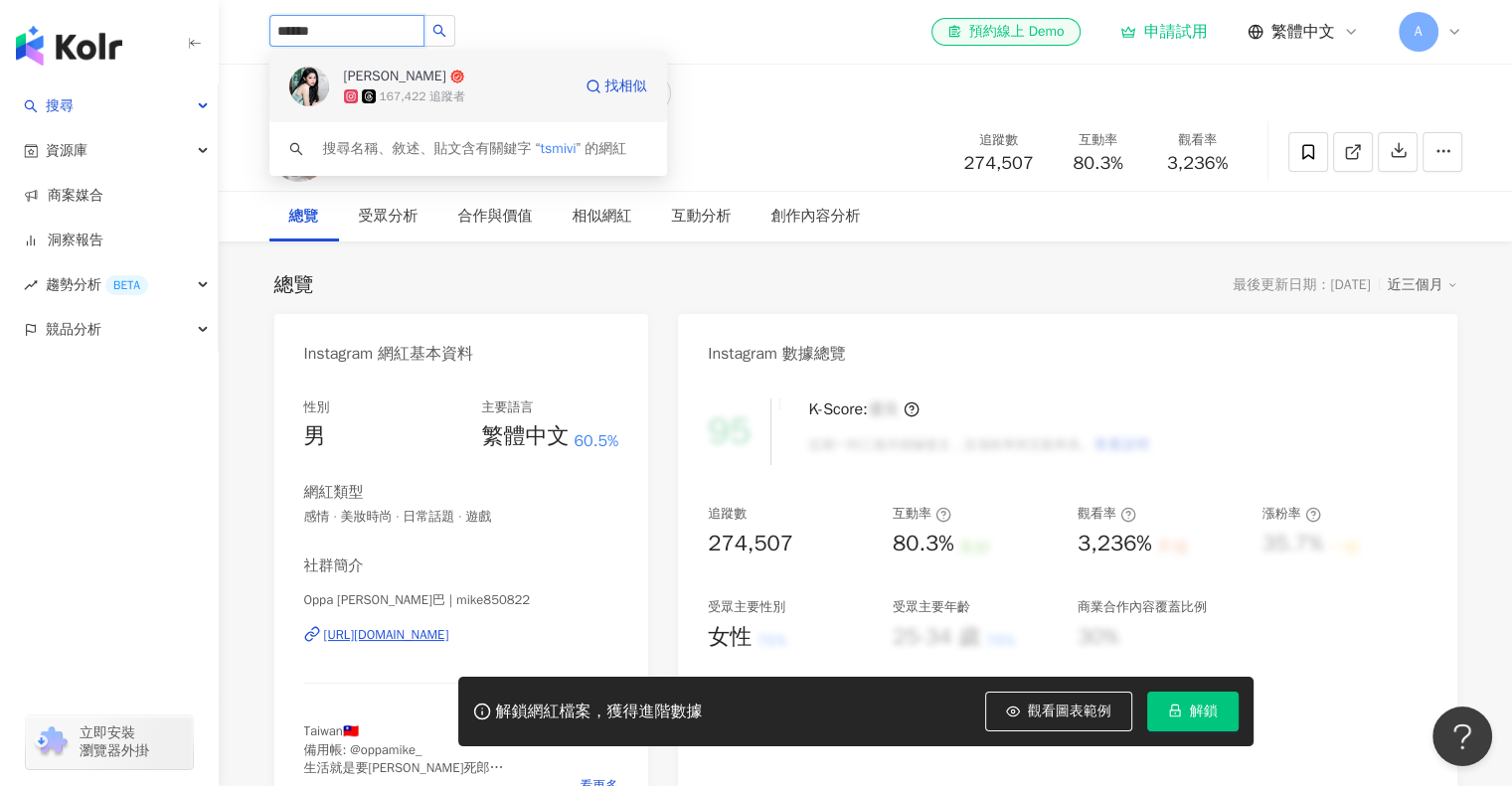 click on "蔡旻 167,422   追蹤者 找相似" at bounding box center (468, 86) 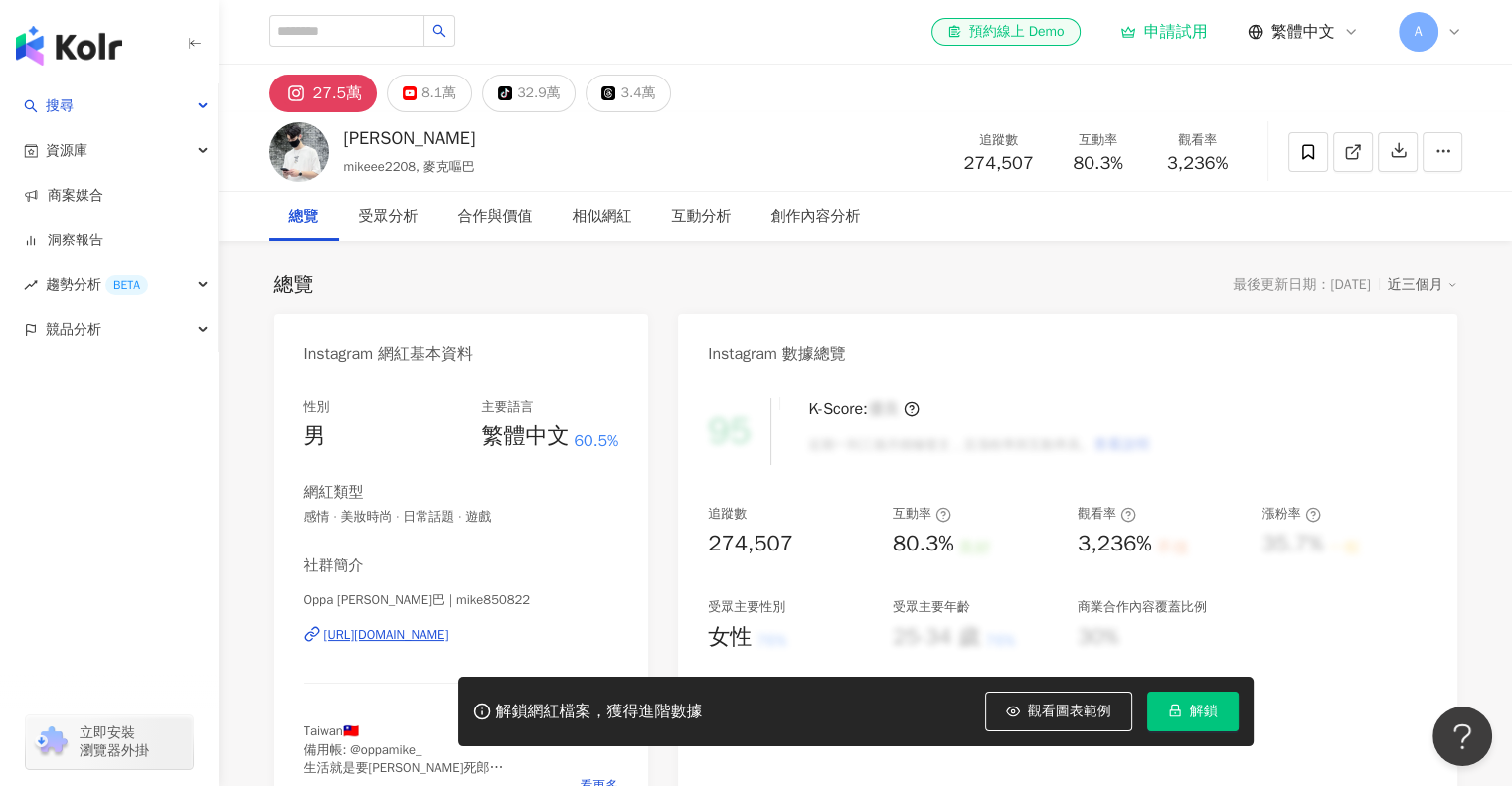 drag, startPoint x: 437, startPoint y: 48, endPoint x: 908, endPoint y: -38, distance: 478.787 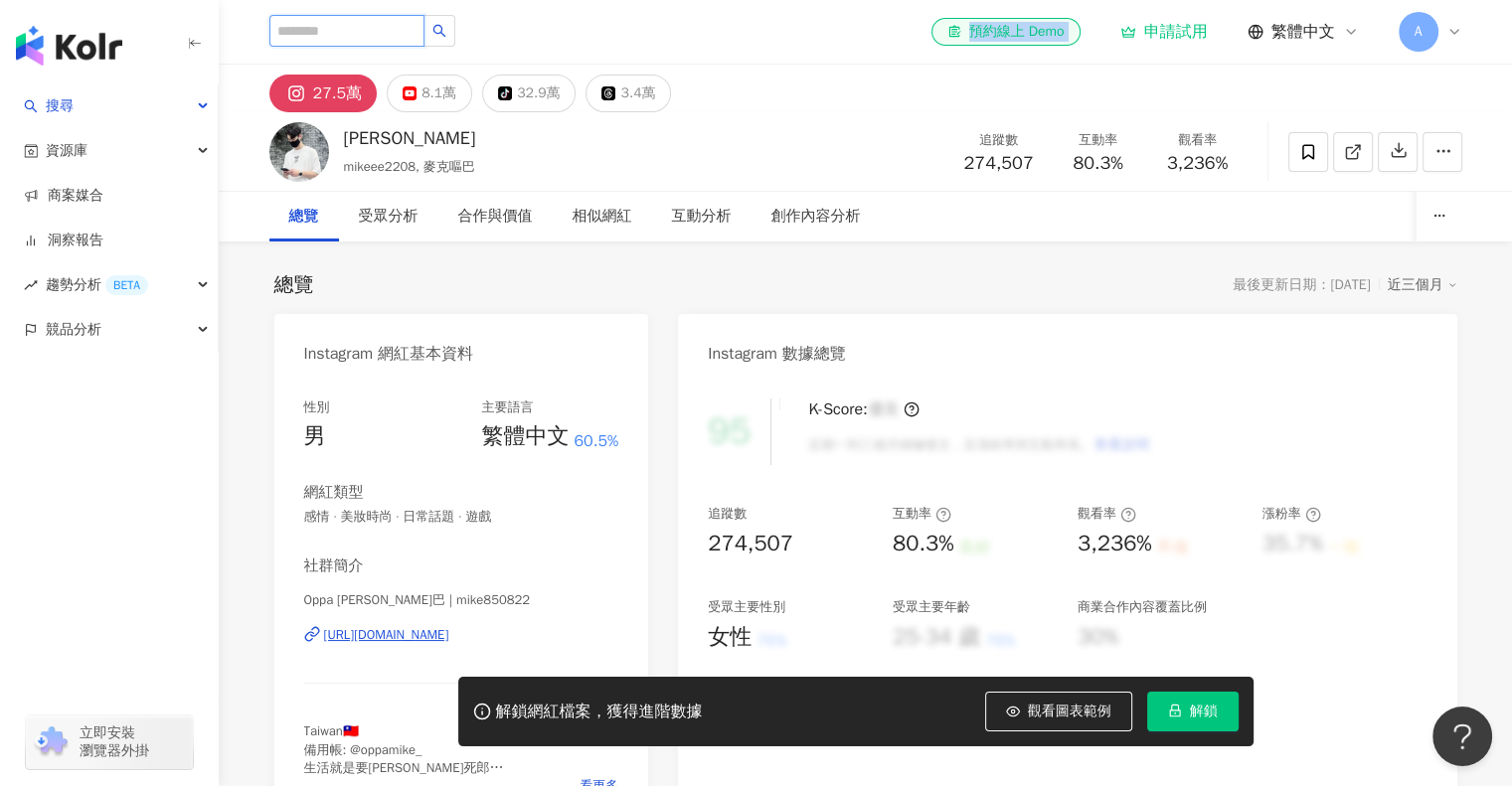 click at bounding box center [347, 31] 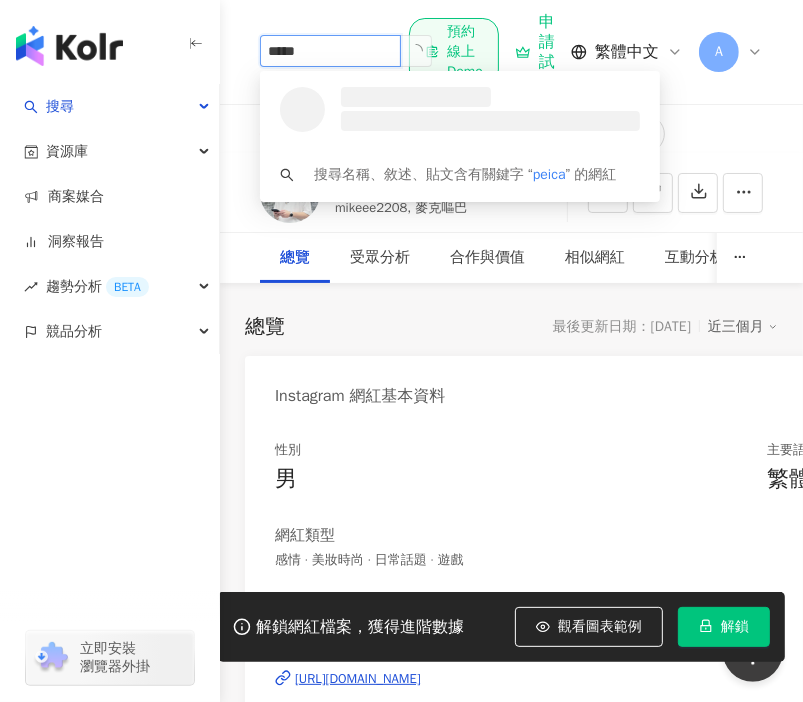type on "******" 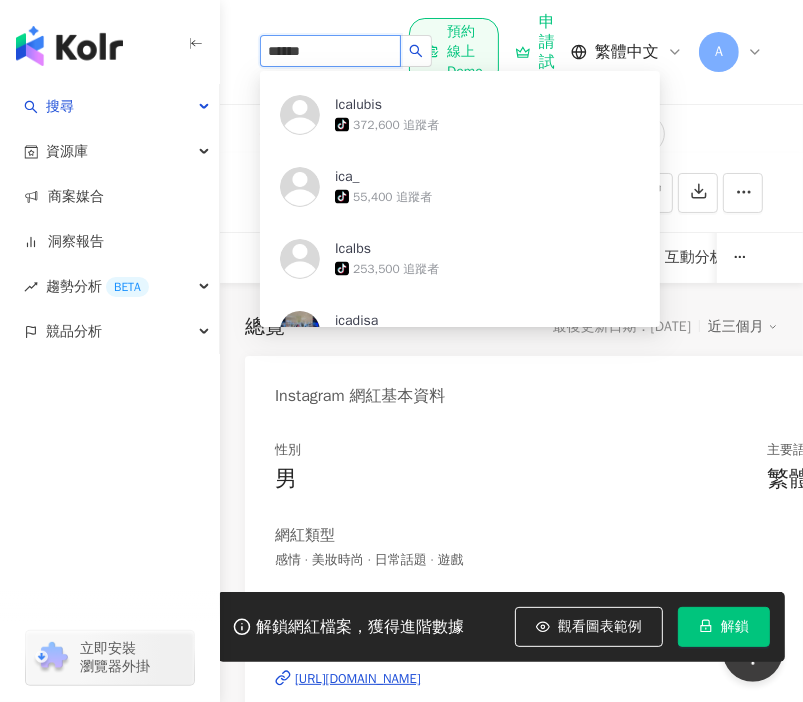 scroll, scrollTop: 2202, scrollLeft: 0, axis: vertical 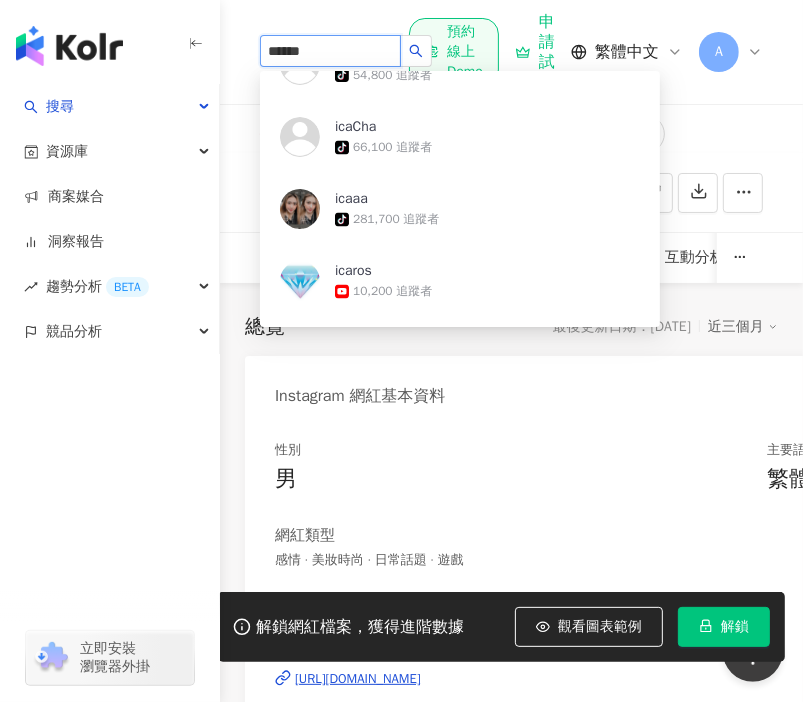 click on "icaaa" at bounding box center [400, 199] 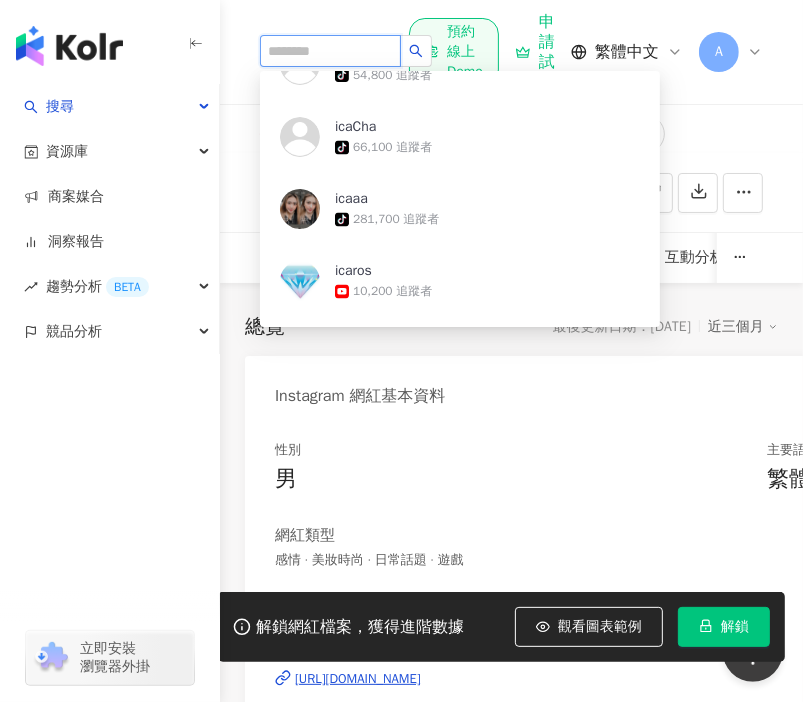 click at bounding box center [330, 51] 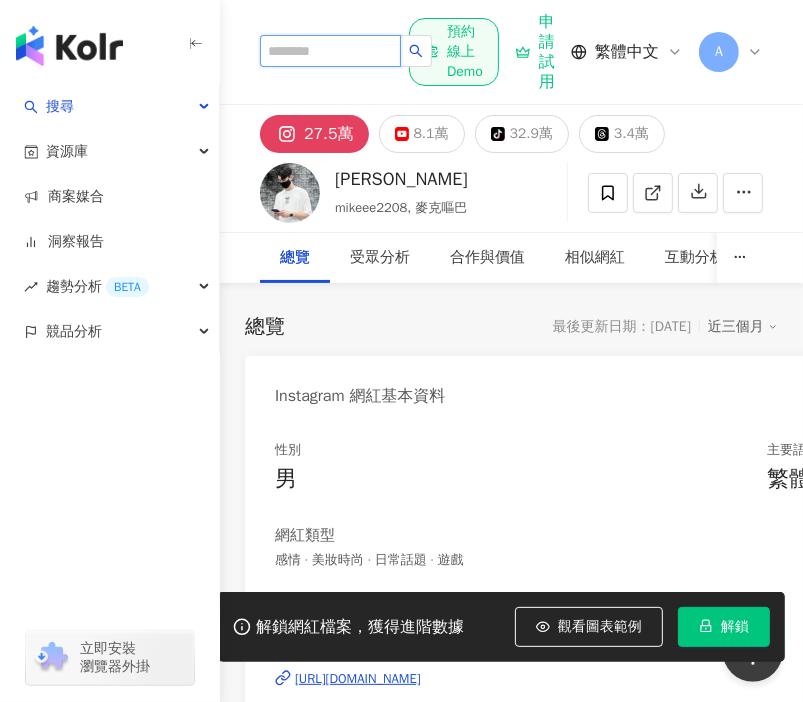 type on "*" 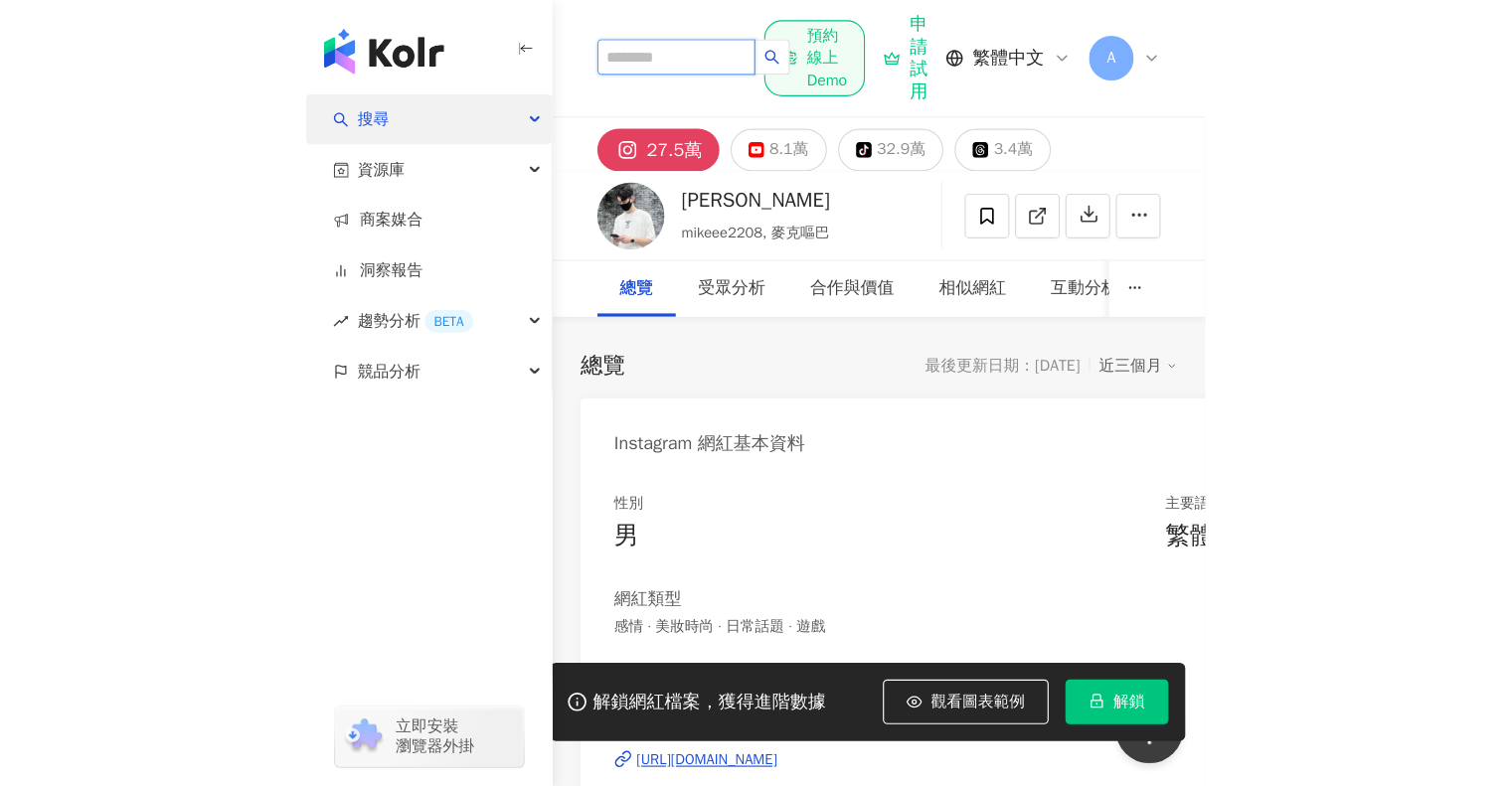 scroll, scrollTop: 0, scrollLeft: 0, axis: both 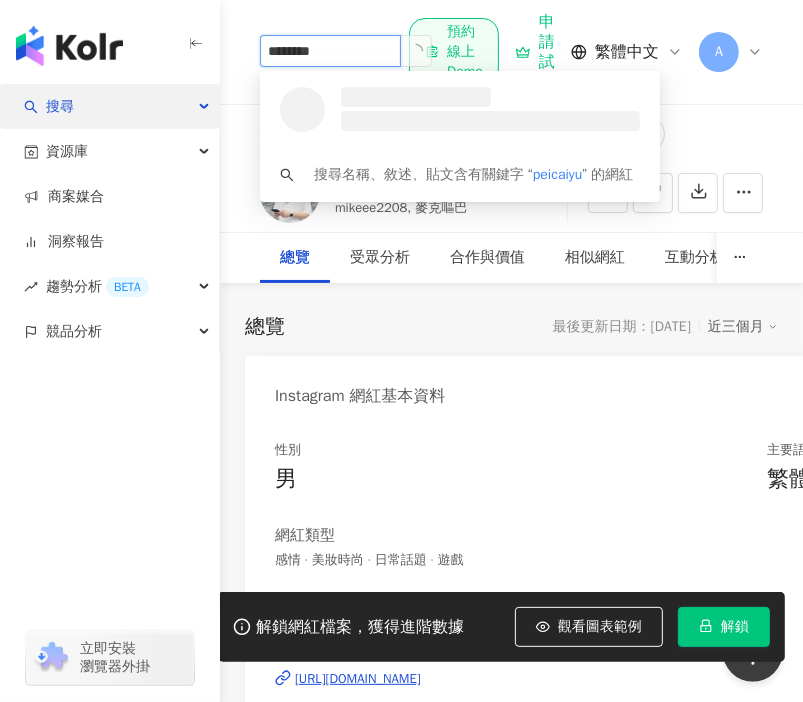 type on "*********" 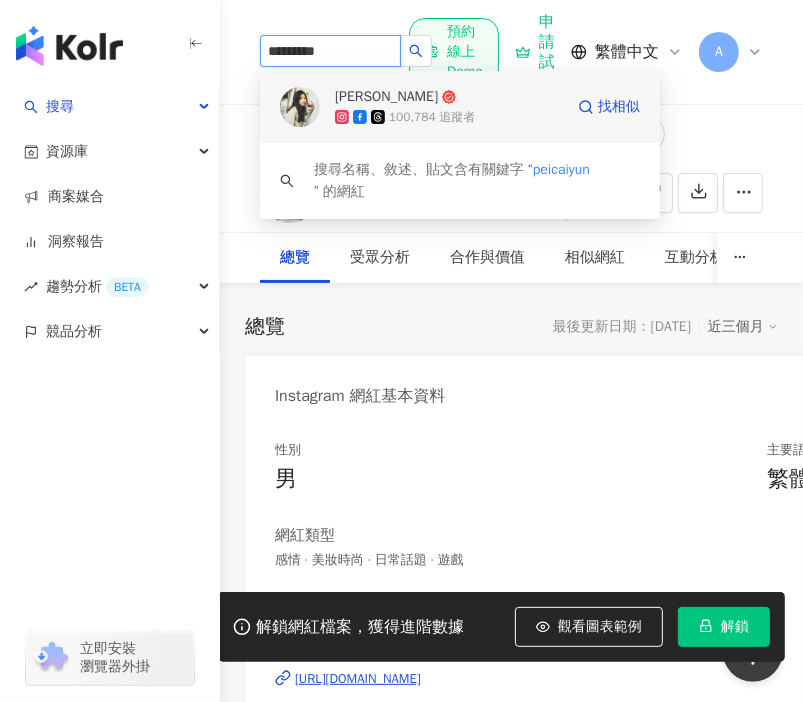 click on "100,784   追蹤者" at bounding box center [432, 117] 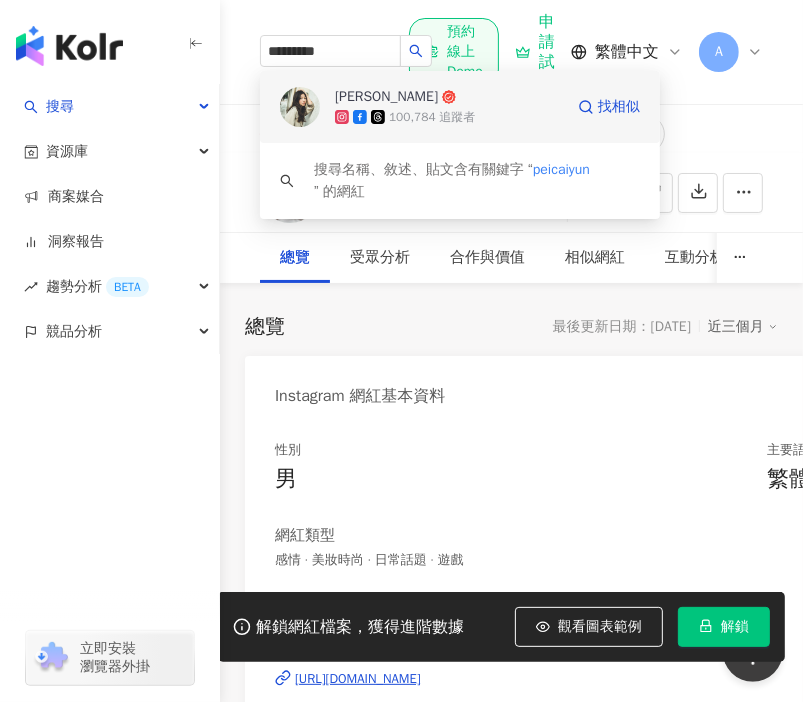 type 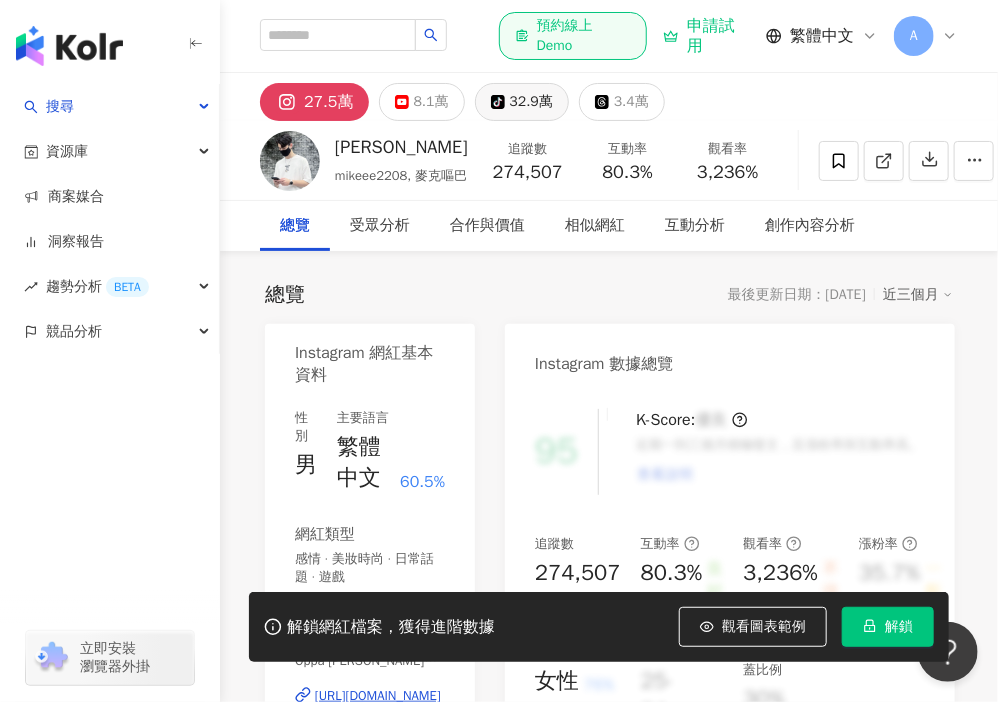 click on "tiktok-icon 32.9萬" at bounding box center [522, 102] 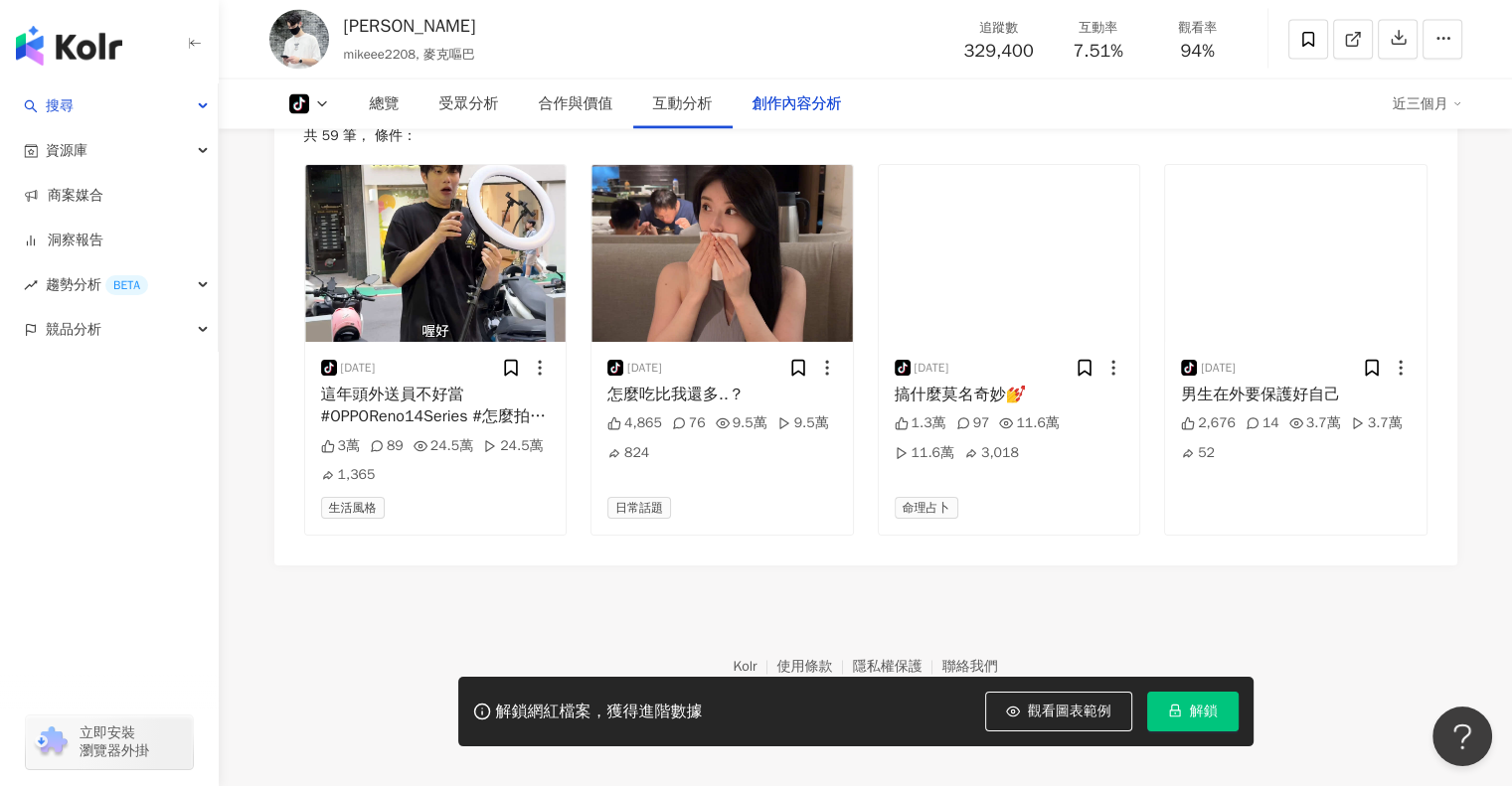 scroll, scrollTop: 3936, scrollLeft: 0, axis: vertical 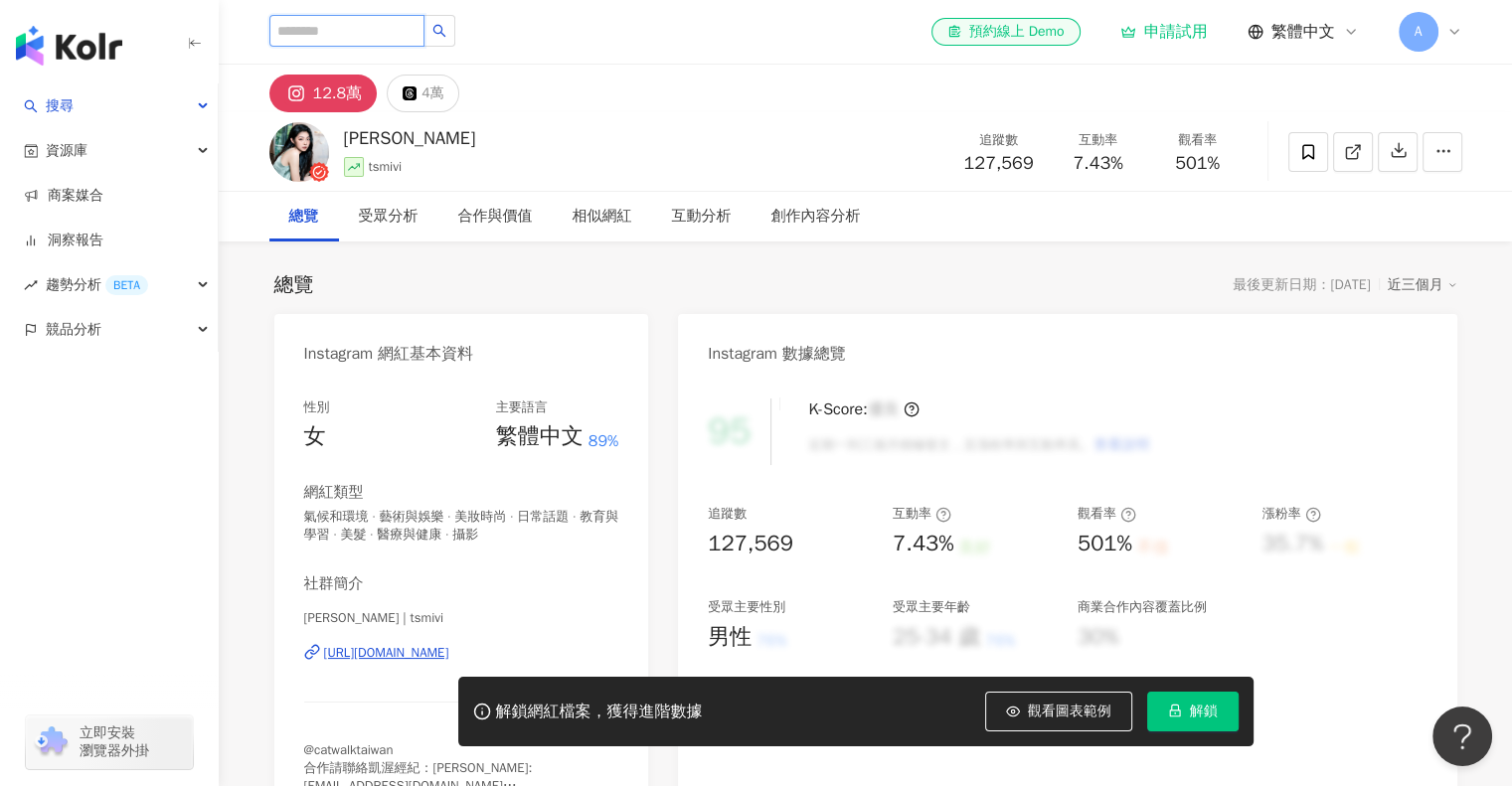click at bounding box center (347, 31) 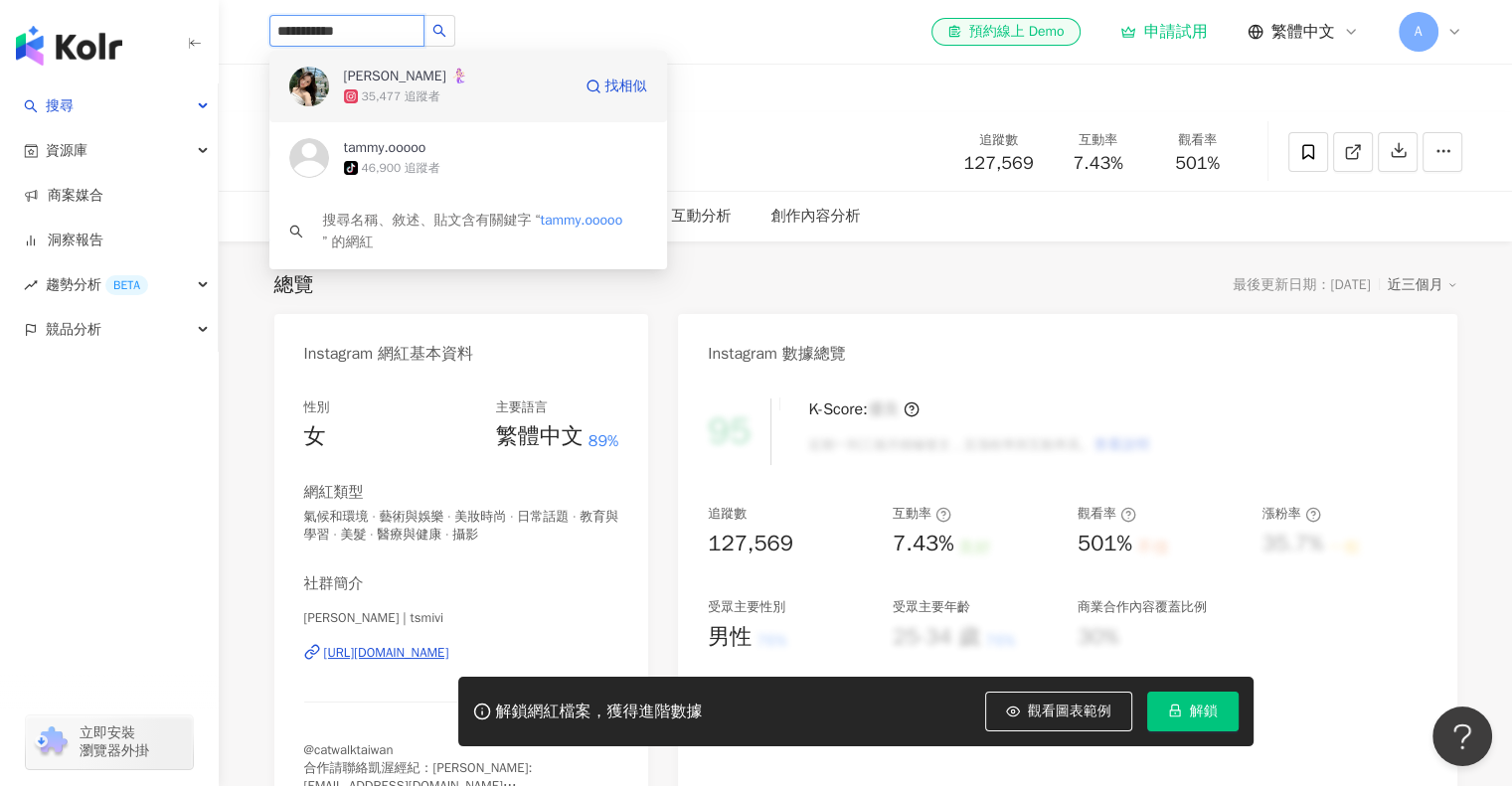 click on "韋慈Tammy 🧜🏻‍♀️ 35,477   追蹤者 找相似" at bounding box center (468, 86) 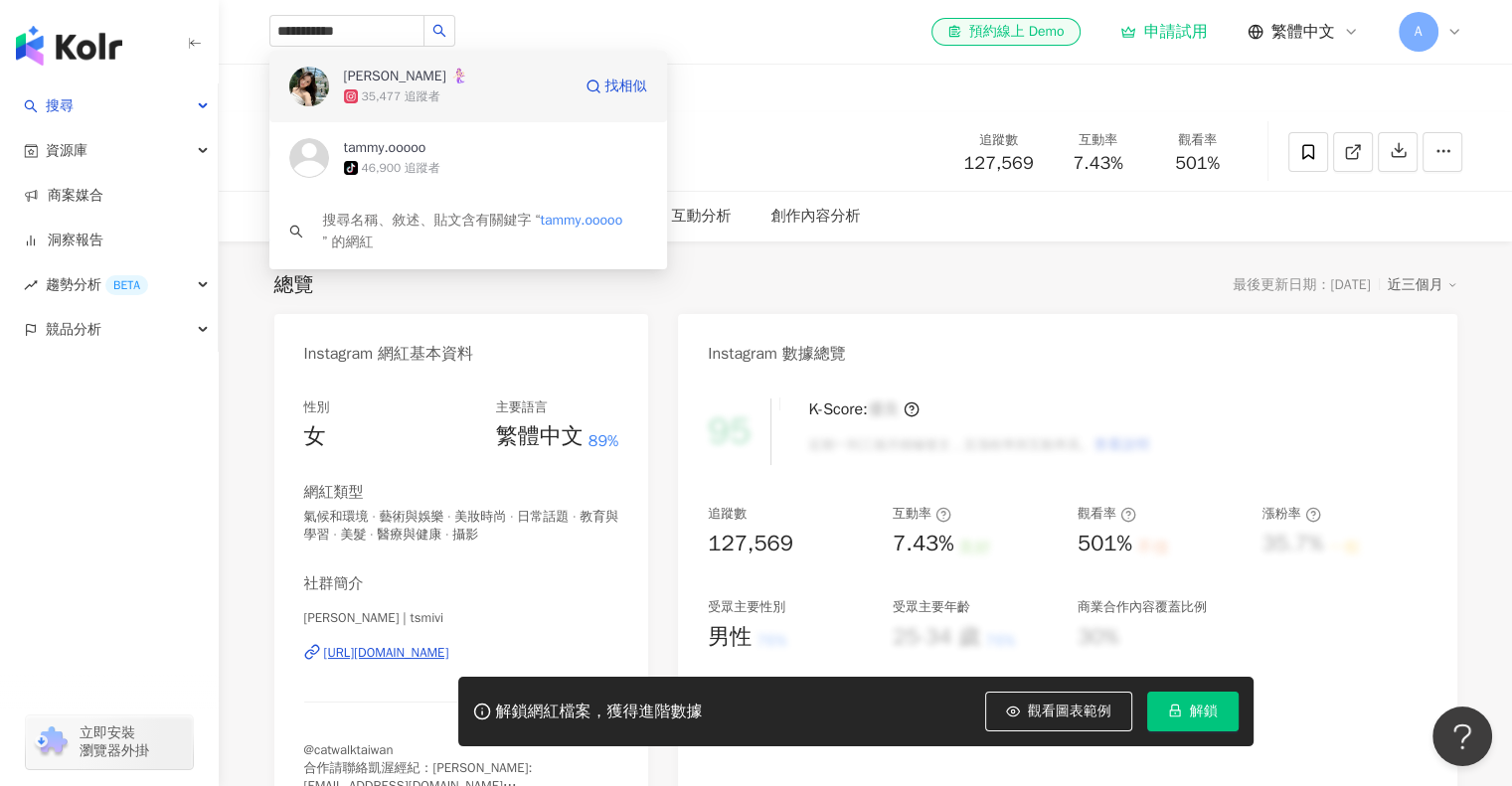 type 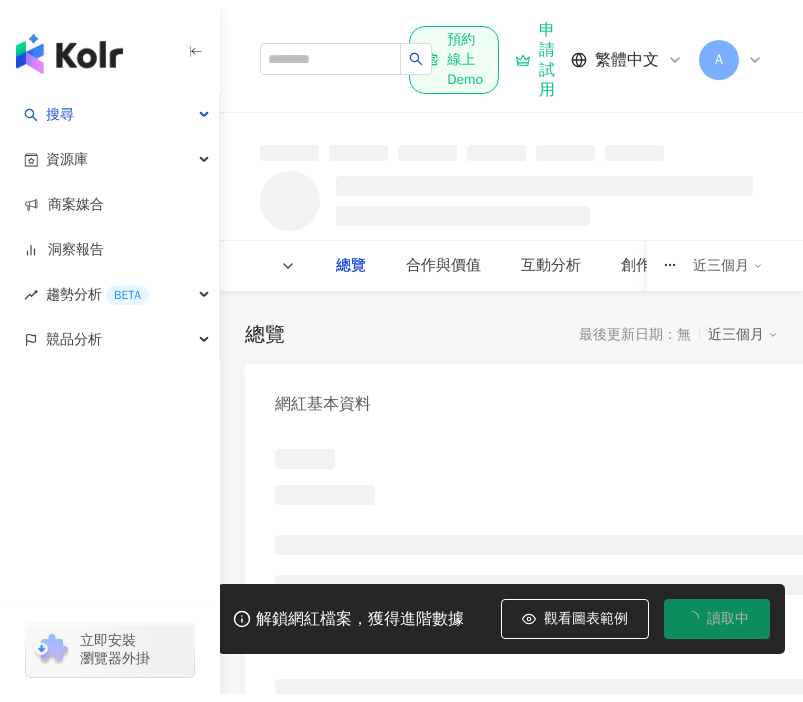scroll, scrollTop: 0, scrollLeft: 0, axis: both 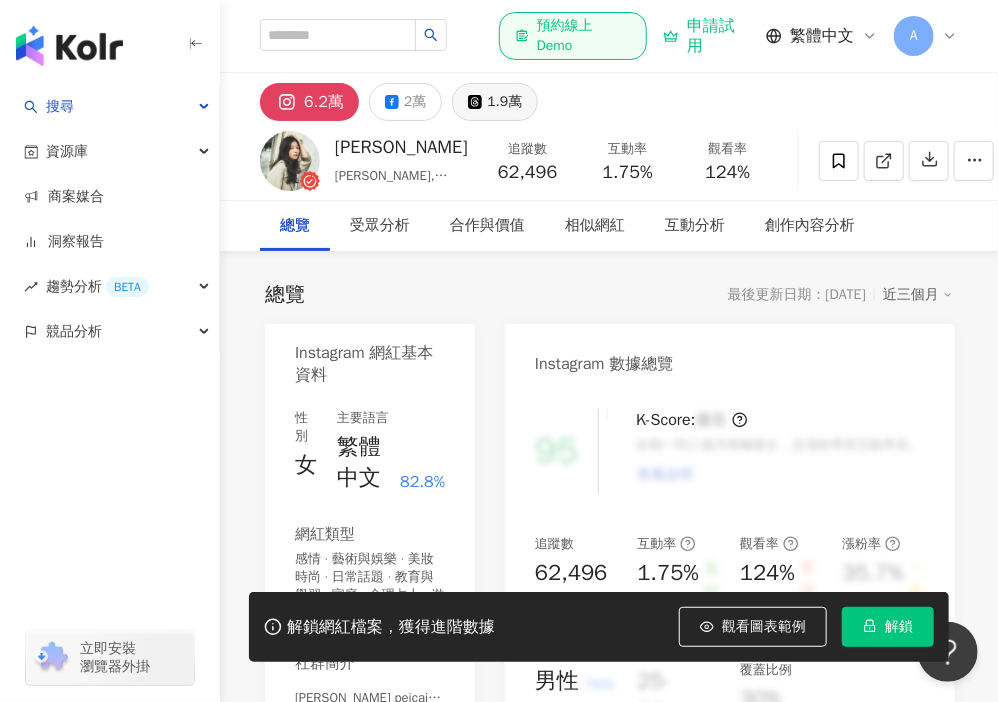 click on "1.9萬" at bounding box center (504, 102) 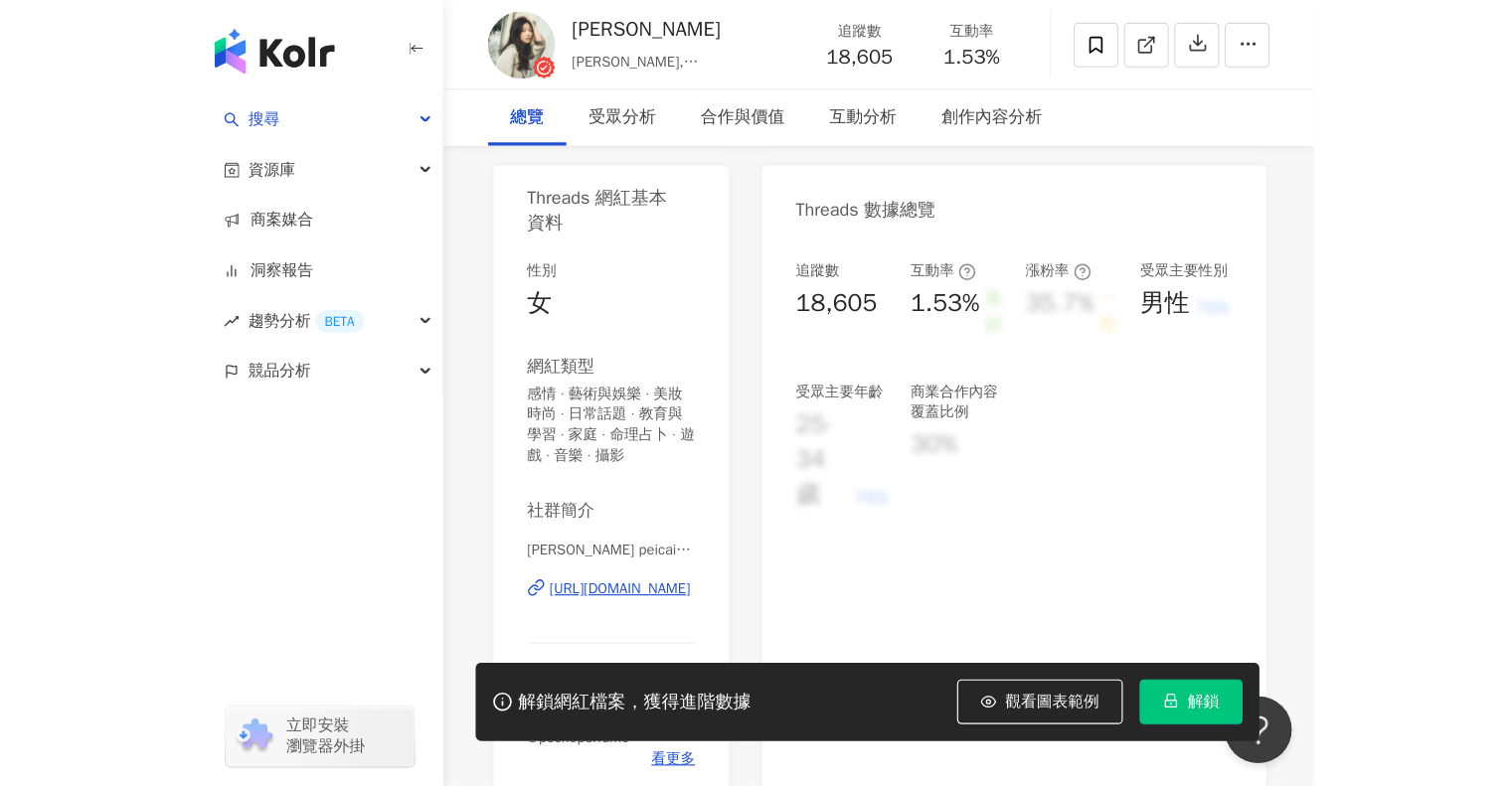 scroll, scrollTop: 0, scrollLeft: 0, axis: both 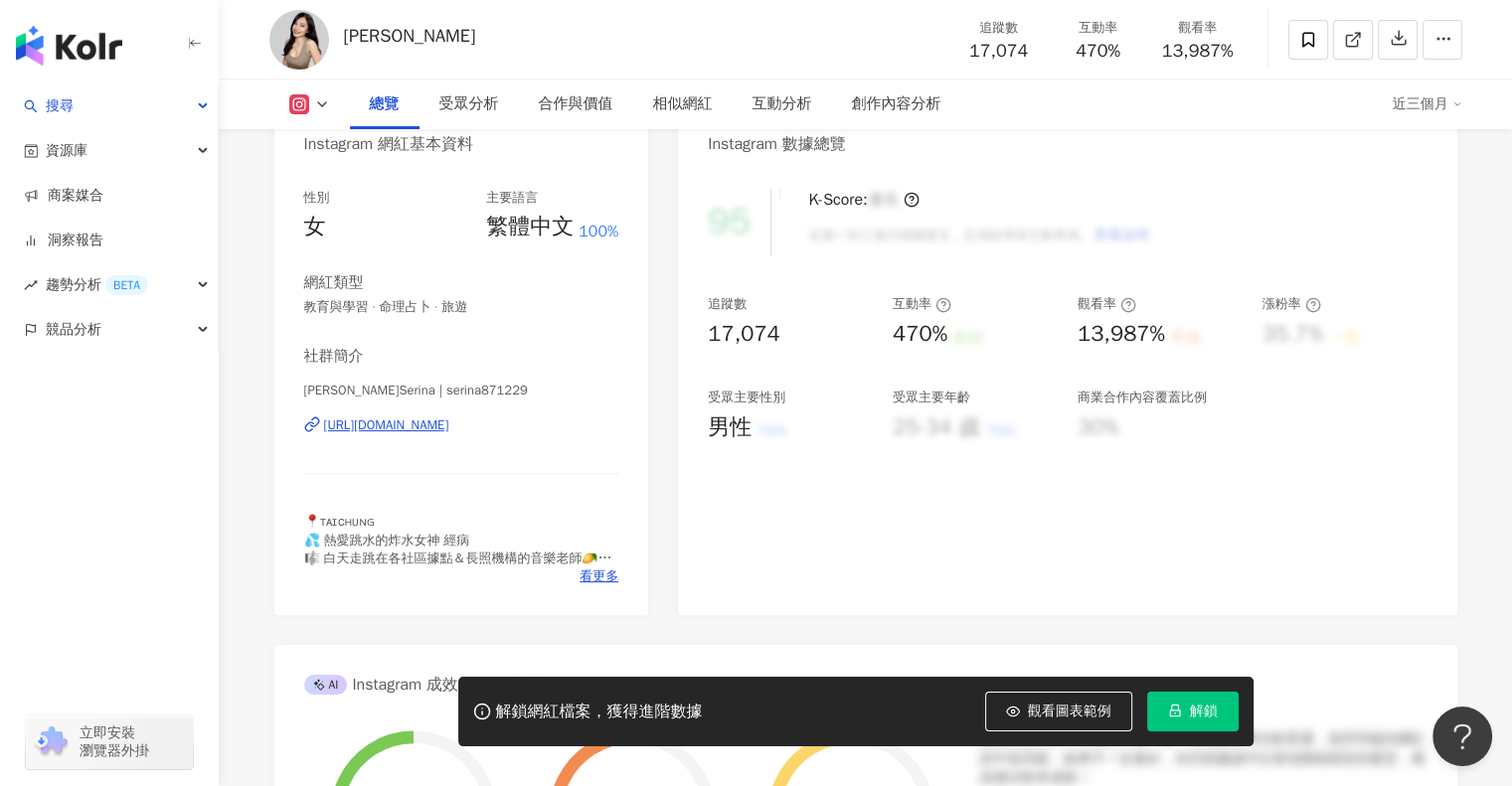click on "性別   女 主要語言   繁體中文 100% 網紅類型 教育與學習 · 命理占卜 · 旅遊 社群簡介 [PERSON_NAME] | serina871229 [URL][DOMAIN_NAME] 📍ᴛᴀɪᴄʜᴜɴɢ
💦 熱愛跳水的炸水女神 經病
🎼 白天走跳在各社區據點＆長照機構的音樂老師🥭
🎹 晚上鋼琴老師＆[PERSON_NAME]老師
🎵 教學、商演、住宿、美食、旅遊👉🏻歡迎私訊
✉️ 合作邀約 [EMAIL_ADDRESS][DOMAIN_NAME]
😻 女鵝 @qbao0620 看更多" at bounding box center (461, 392) 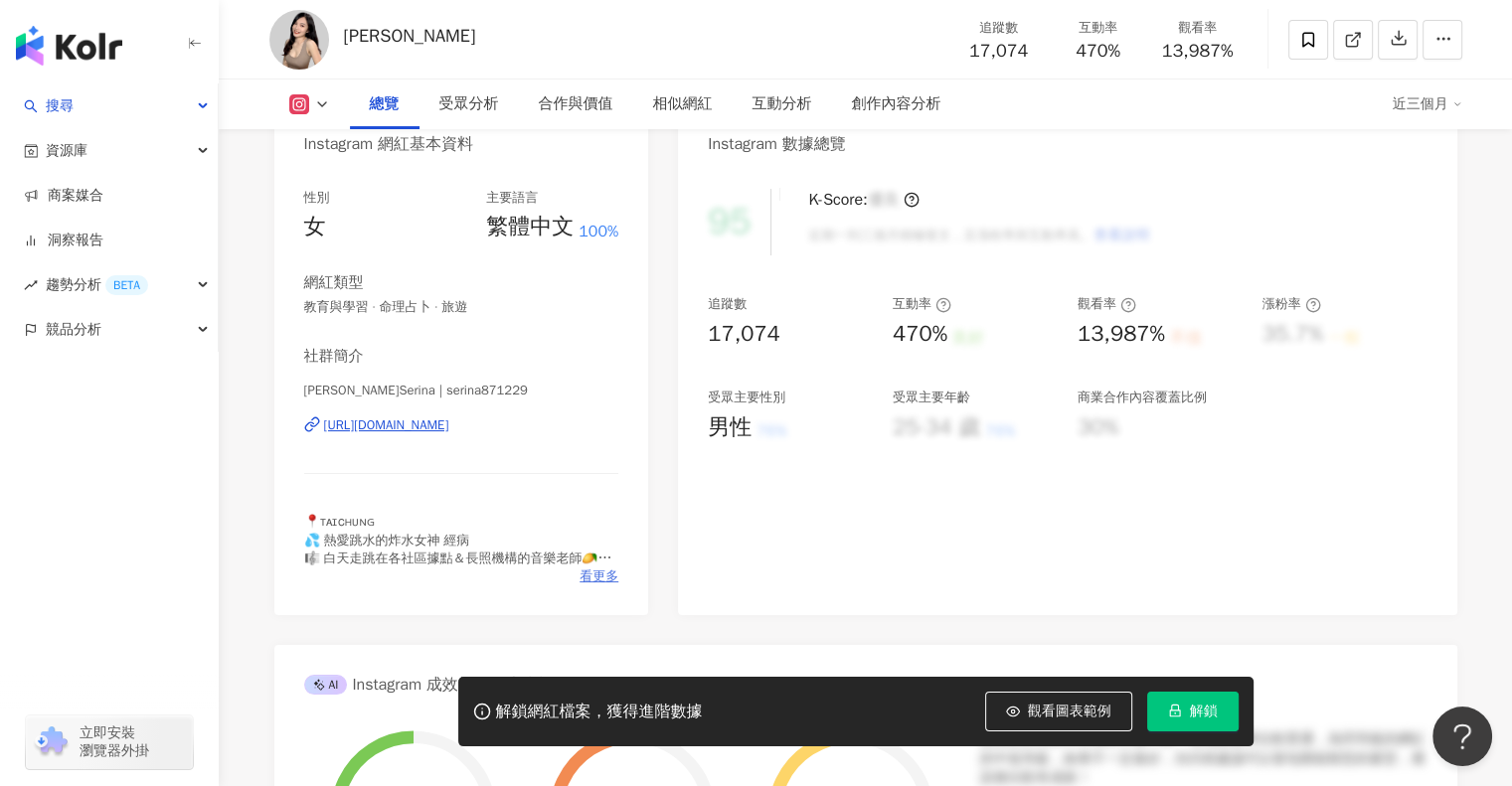 click on "看更多" at bounding box center [598, 576] 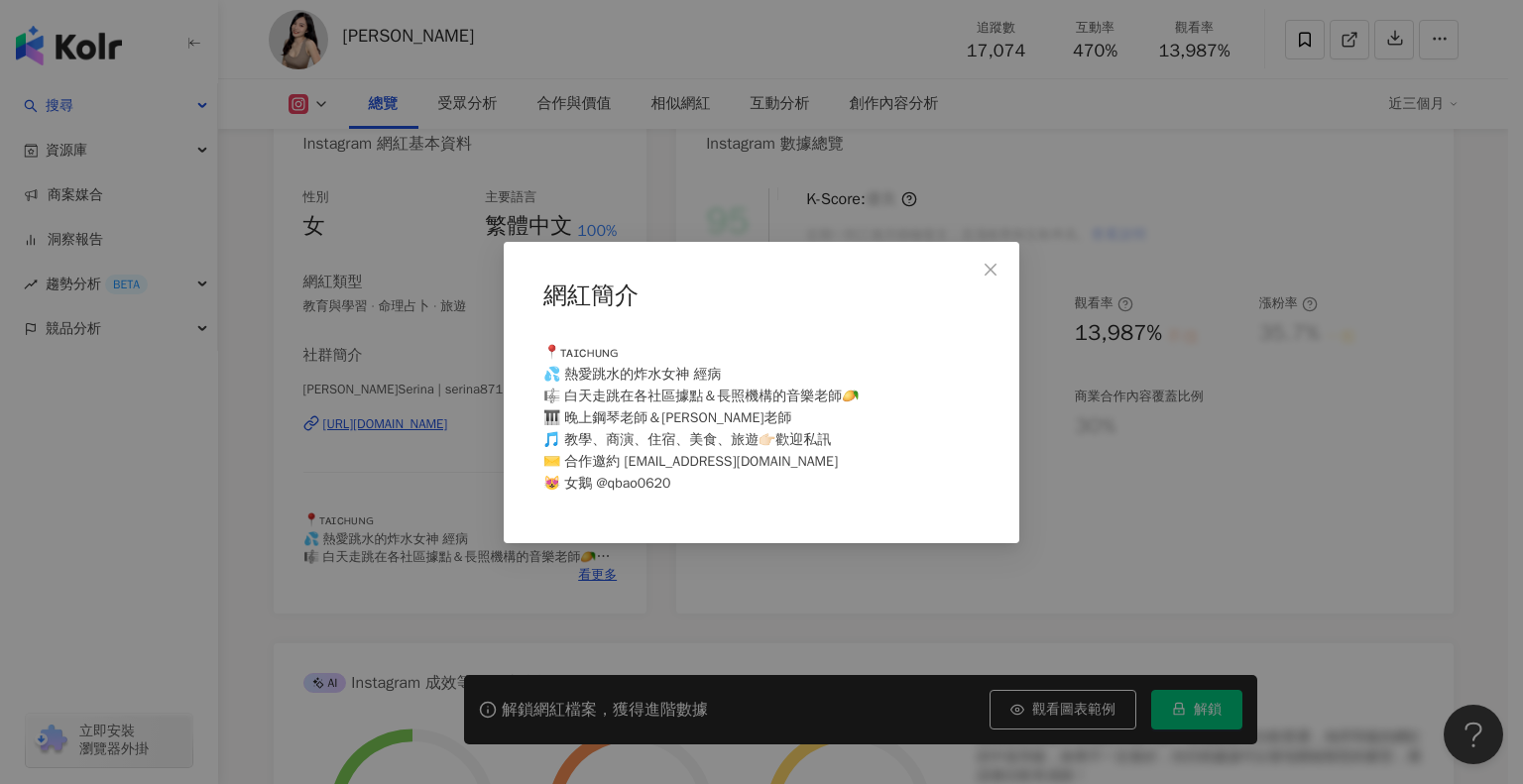click on "網紅簡介 📍ᴛᴀɪᴄʜᴜɴɢ
💦 熱愛跳水的炸水女神 經病
🎼 白天走跳在各社區據點＆長照機構的音樂老師🥭
🎹 晚上鋼琴老師＆[PERSON_NAME]老師
🎵 教學、商演、住宿、美食、旅遊👉🏻歡迎私訊
✉️ 合作邀約 [EMAIL_ADDRESS][DOMAIN_NAME]
😻 女鵝 @qbao0620" at bounding box center [762, 392] 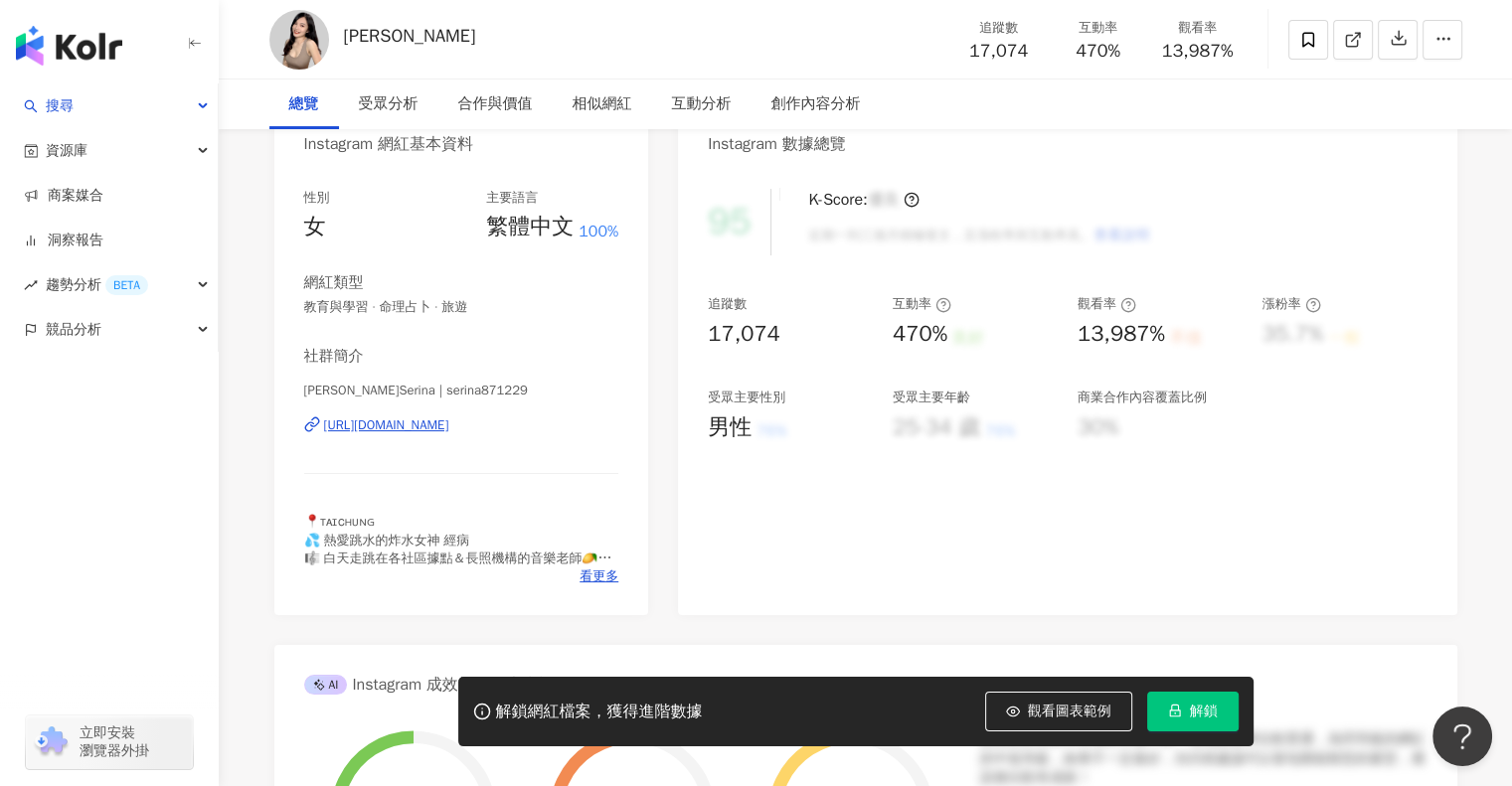 scroll, scrollTop: 0, scrollLeft: 0, axis: both 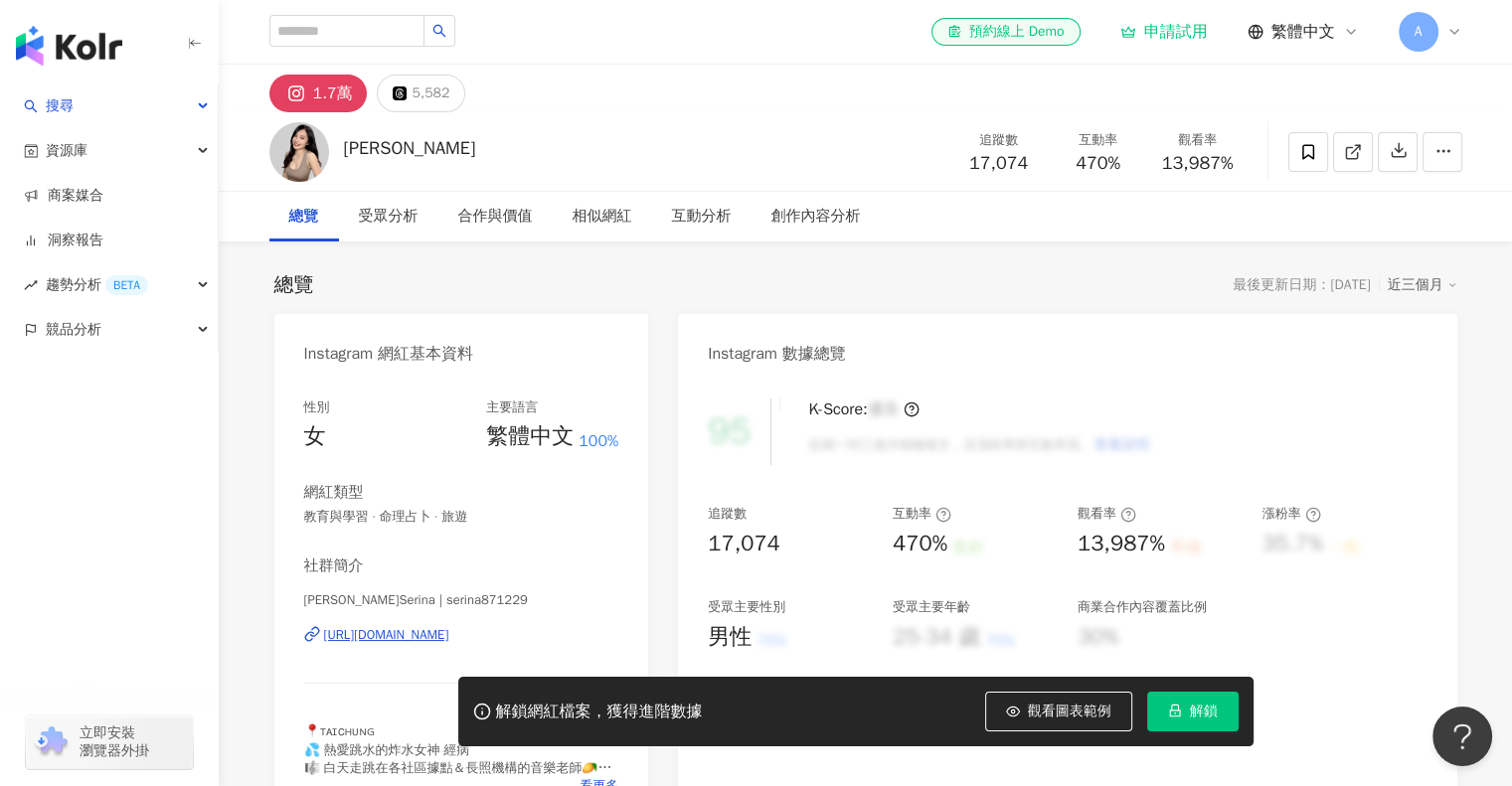 click on "[URL][DOMAIN_NAME]" at bounding box center (387, 635) 